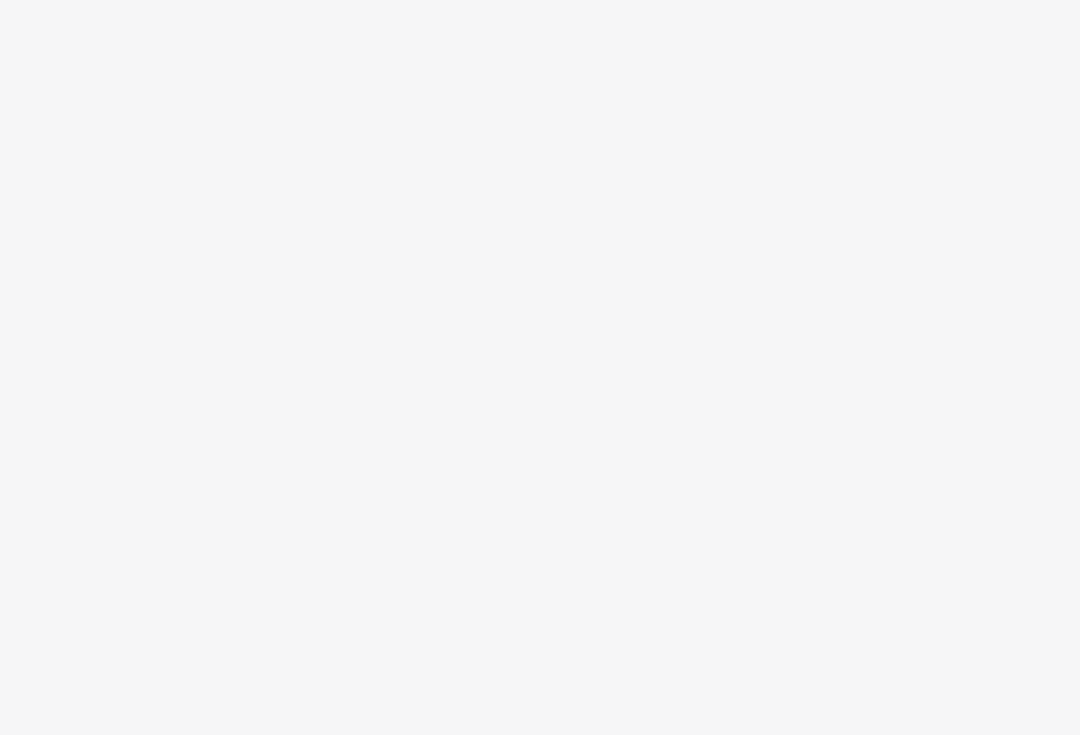 scroll, scrollTop: 0, scrollLeft: 0, axis: both 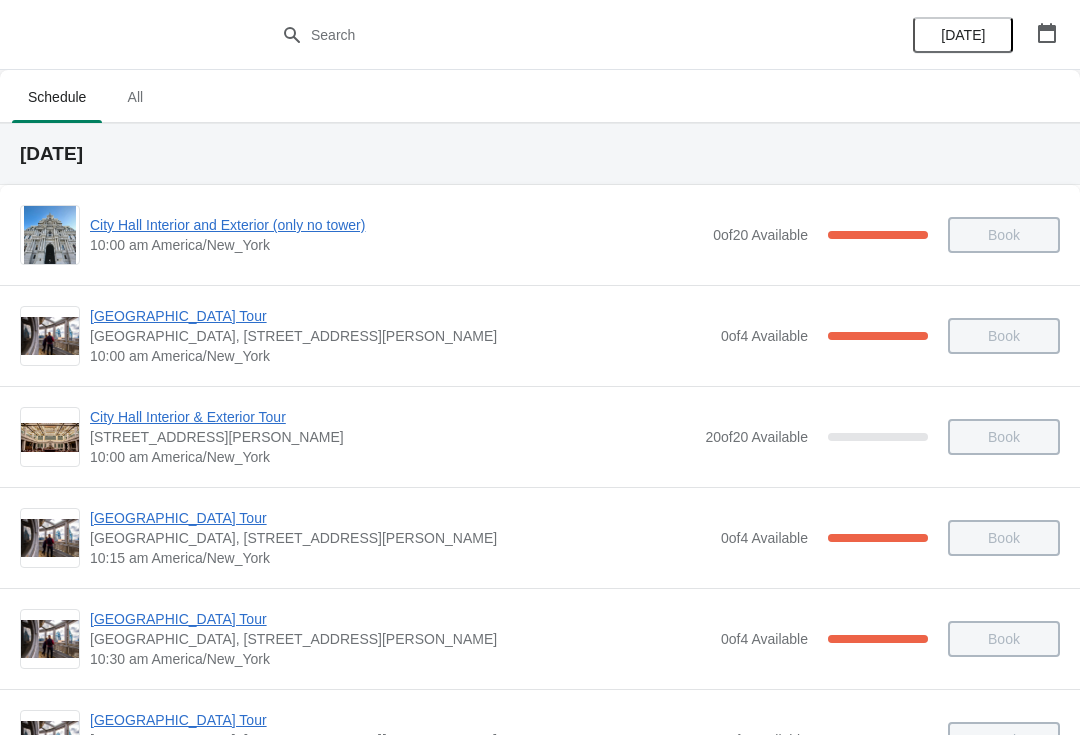 click at bounding box center (1047, 33) 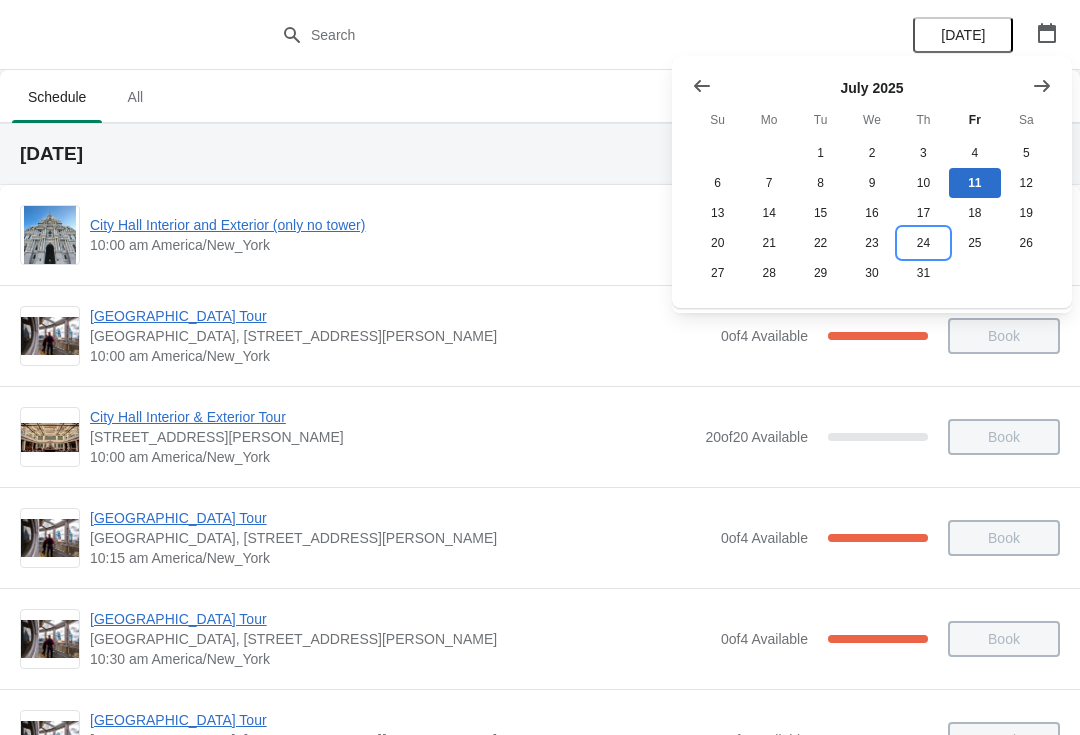 click on "24" at bounding box center (923, 243) 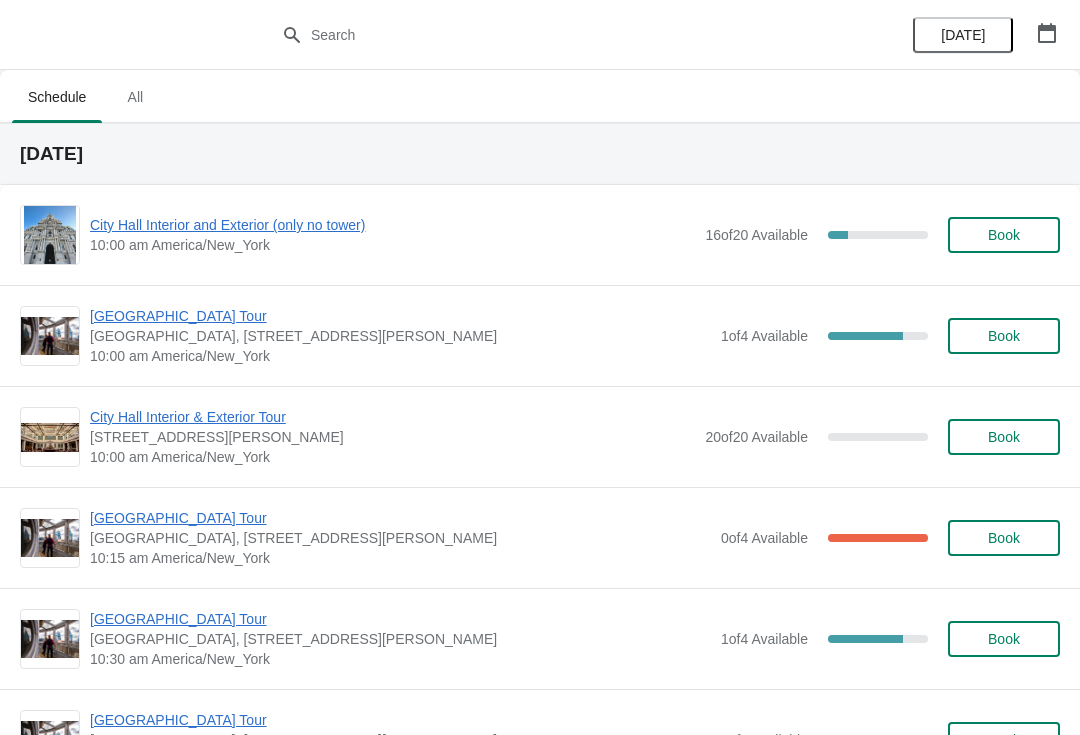 click on "City Hall Interior and Exterior (only no tower)" at bounding box center (392, 225) 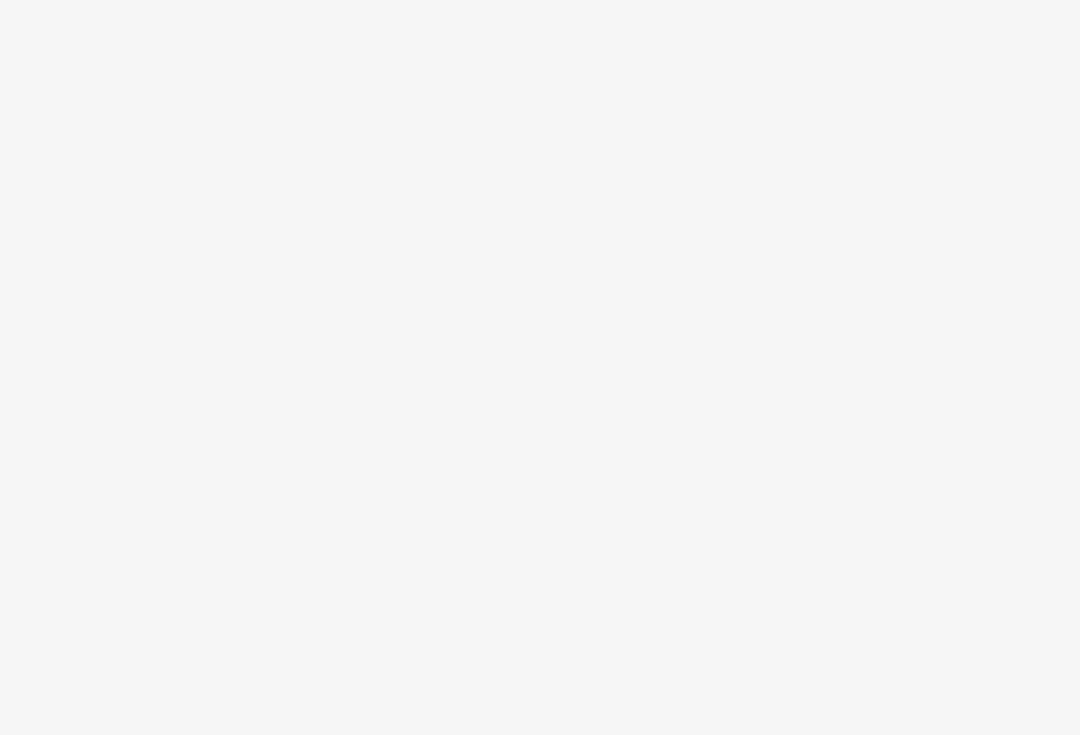 scroll, scrollTop: 0, scrollLeft: 0, axis: both 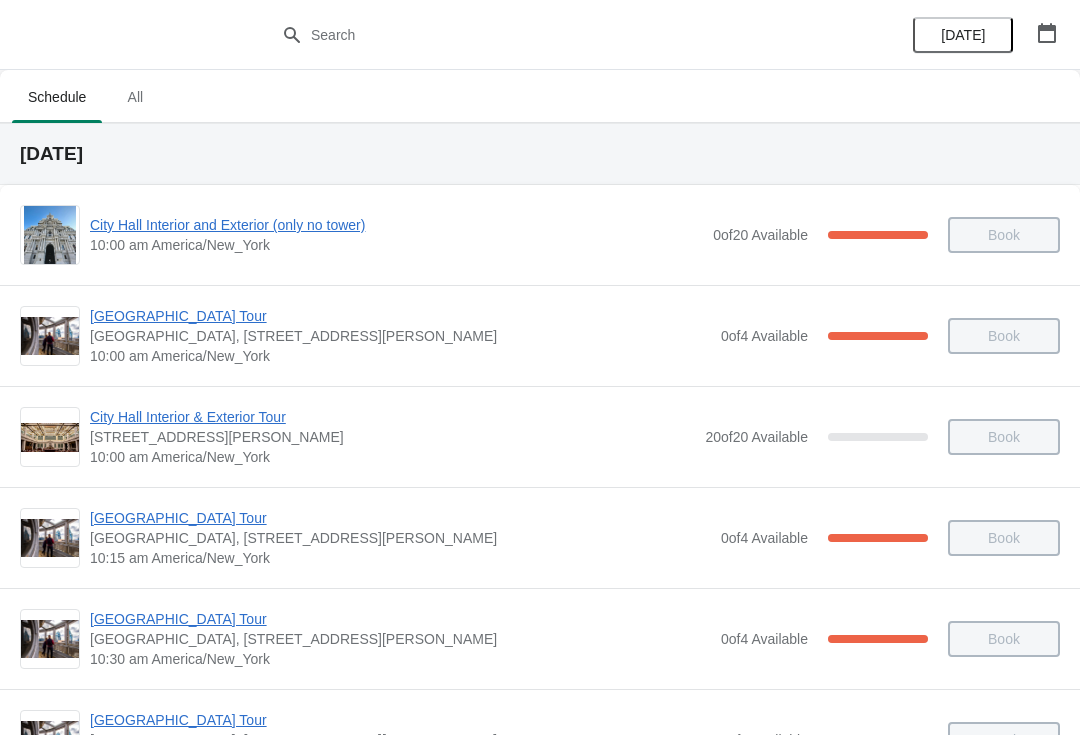 click 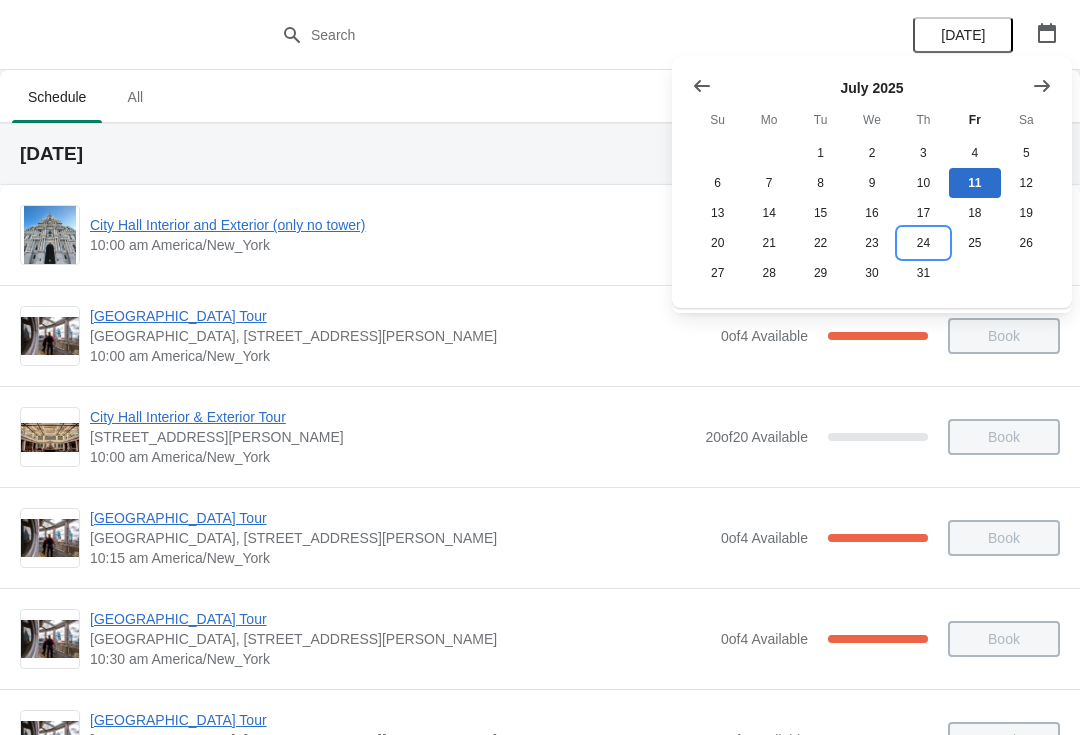 click on "24" at bounding box center (923, 243) 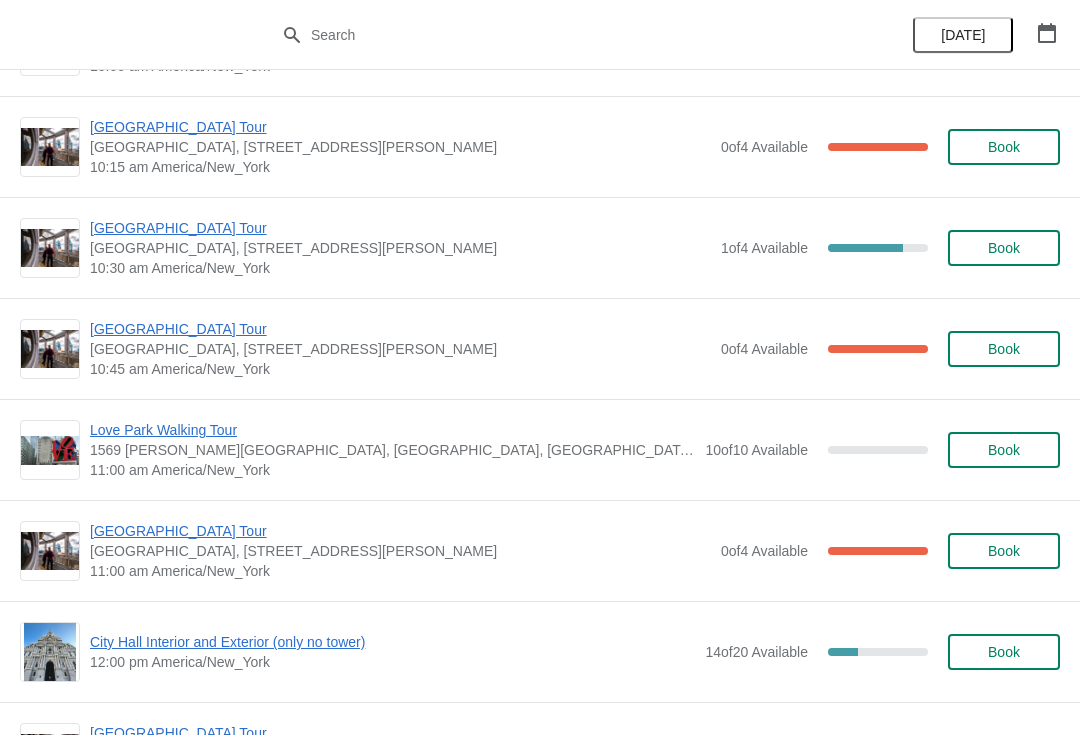 scroll, scrollTop: 393, scrollLeft: 0, axis: vertical 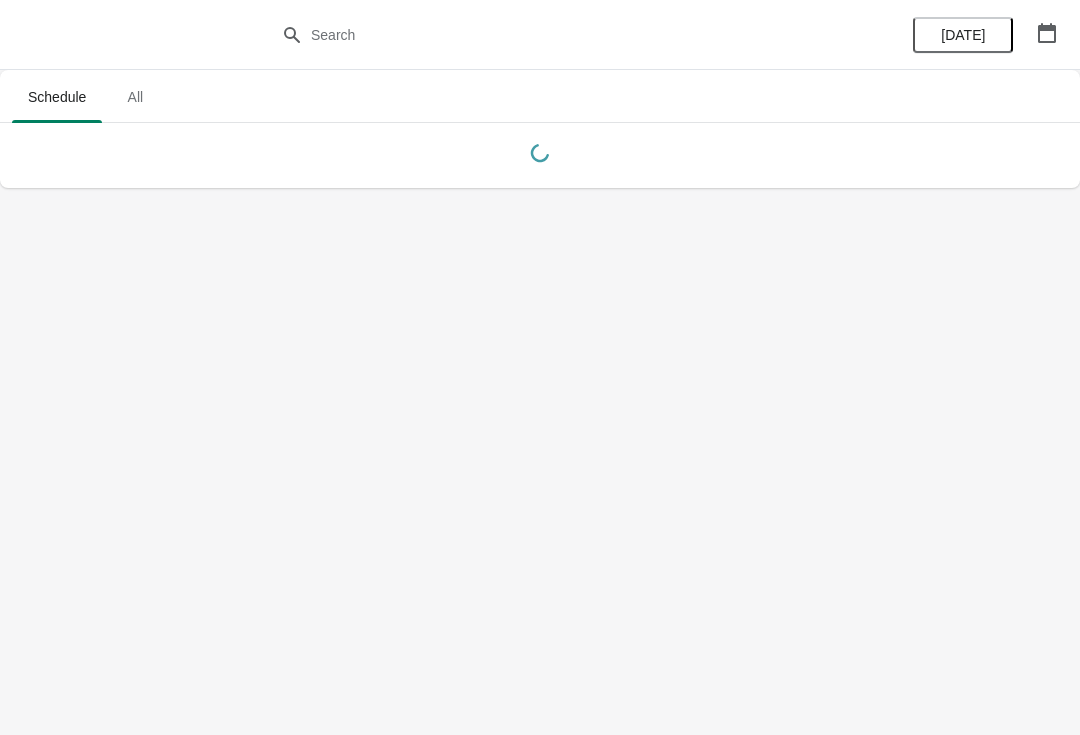 click 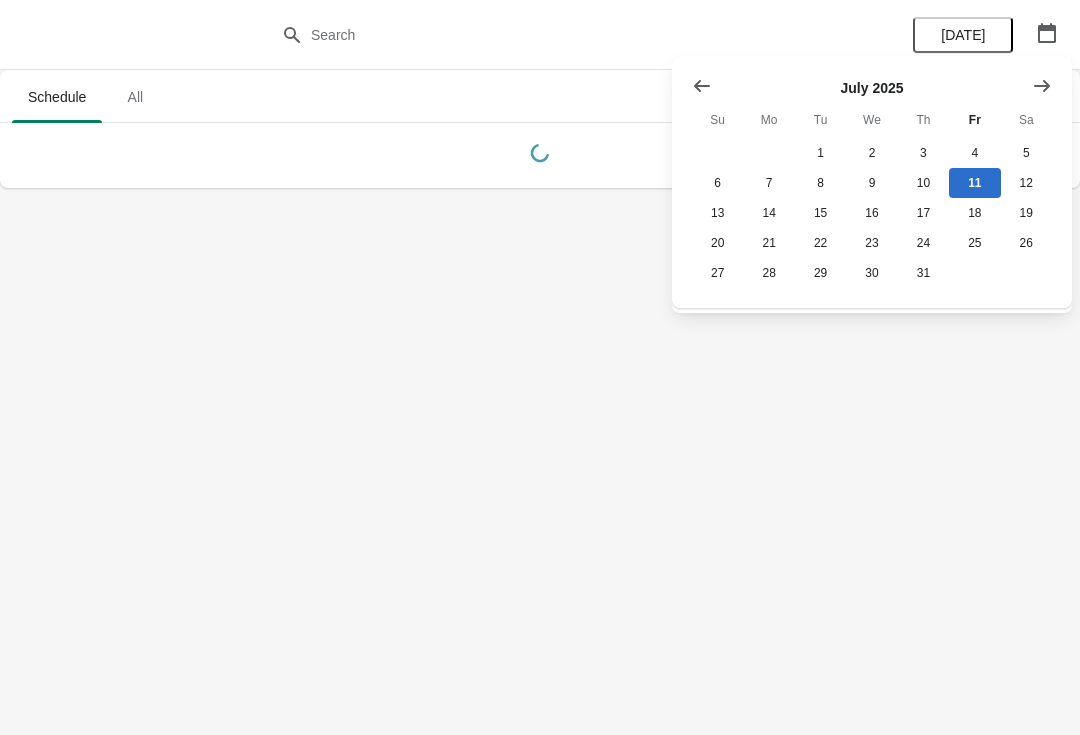click 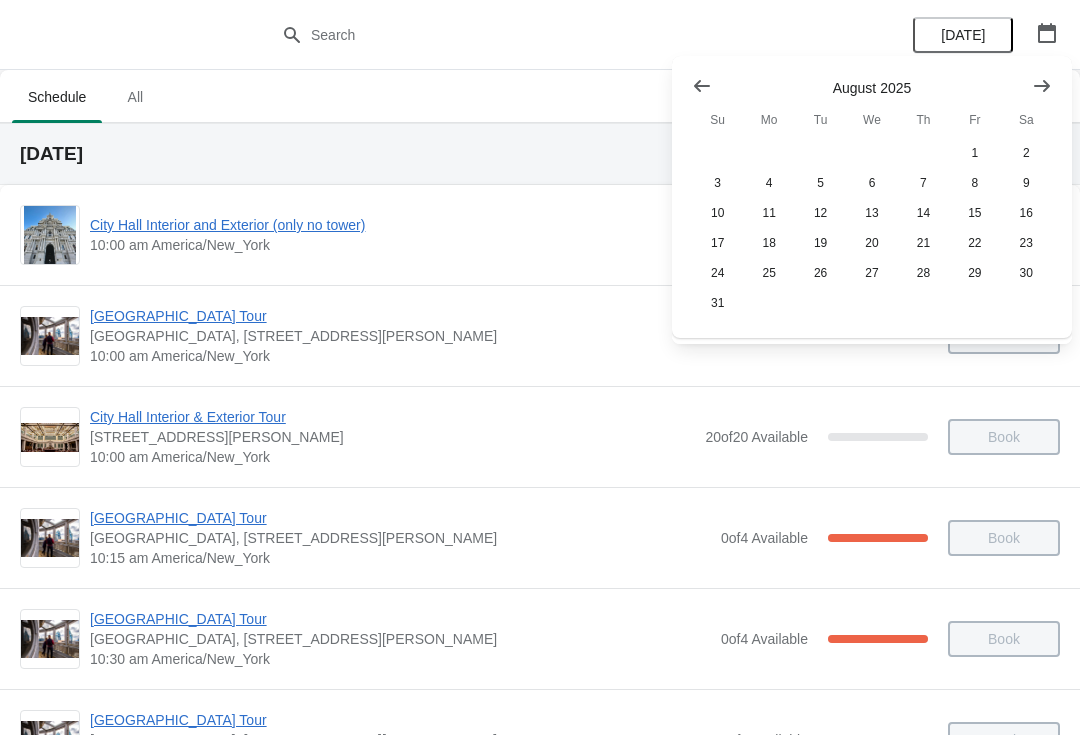 click 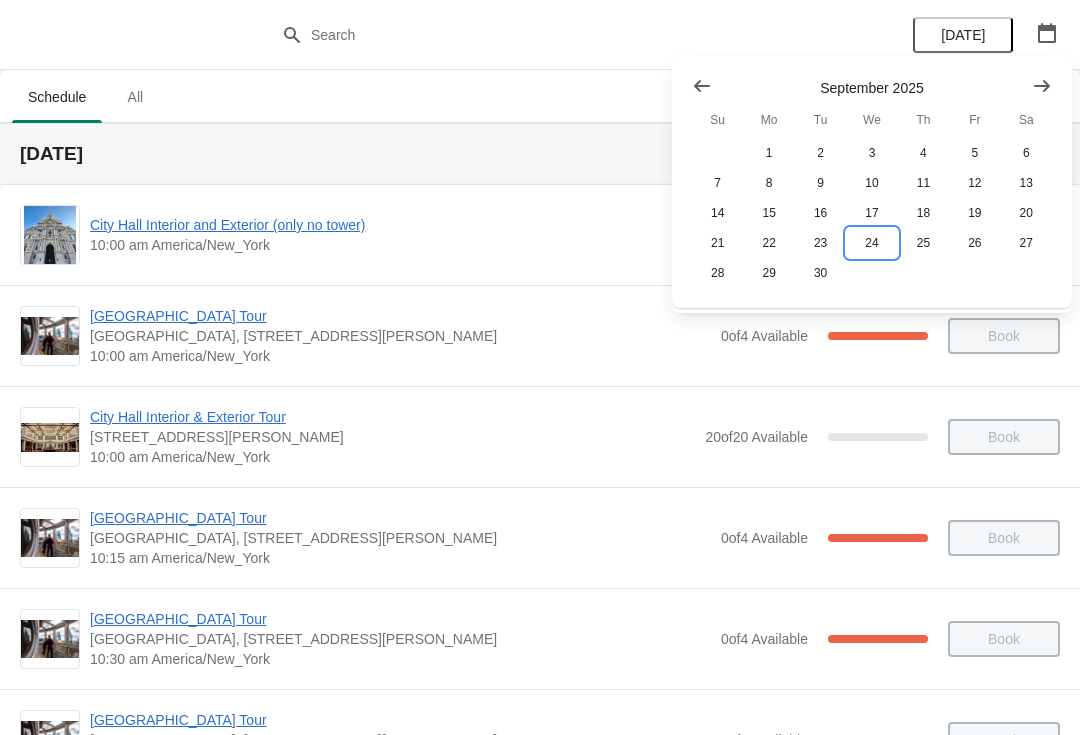 click on "24" at bounding box center (871, 243) 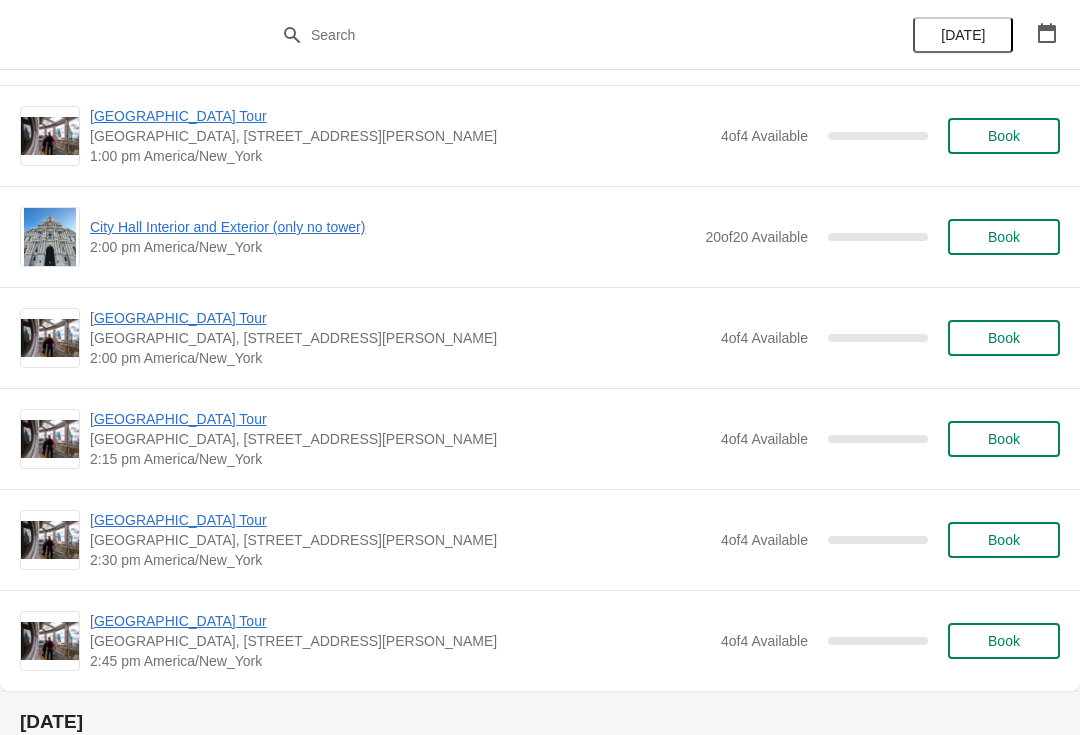 scroll, scrollTop: 1411, scrollLeft: 0, axis: vertical 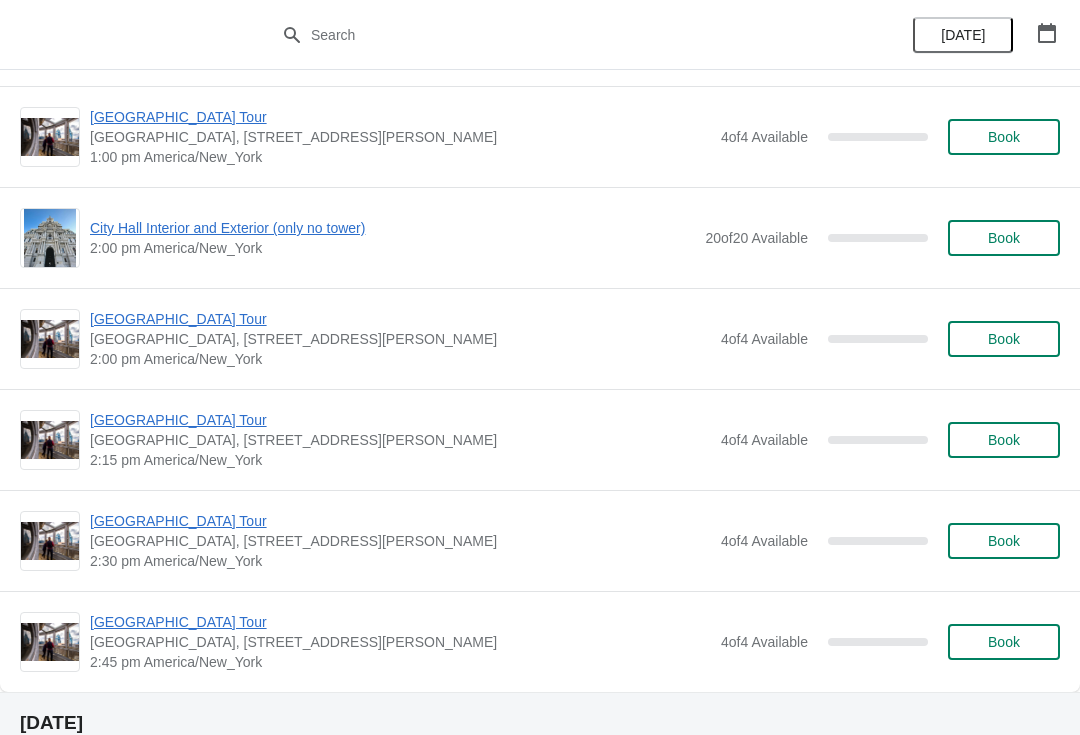 click on "[GEOGRAPHIC_DATA] Tour" at bounding box center [400, 319] 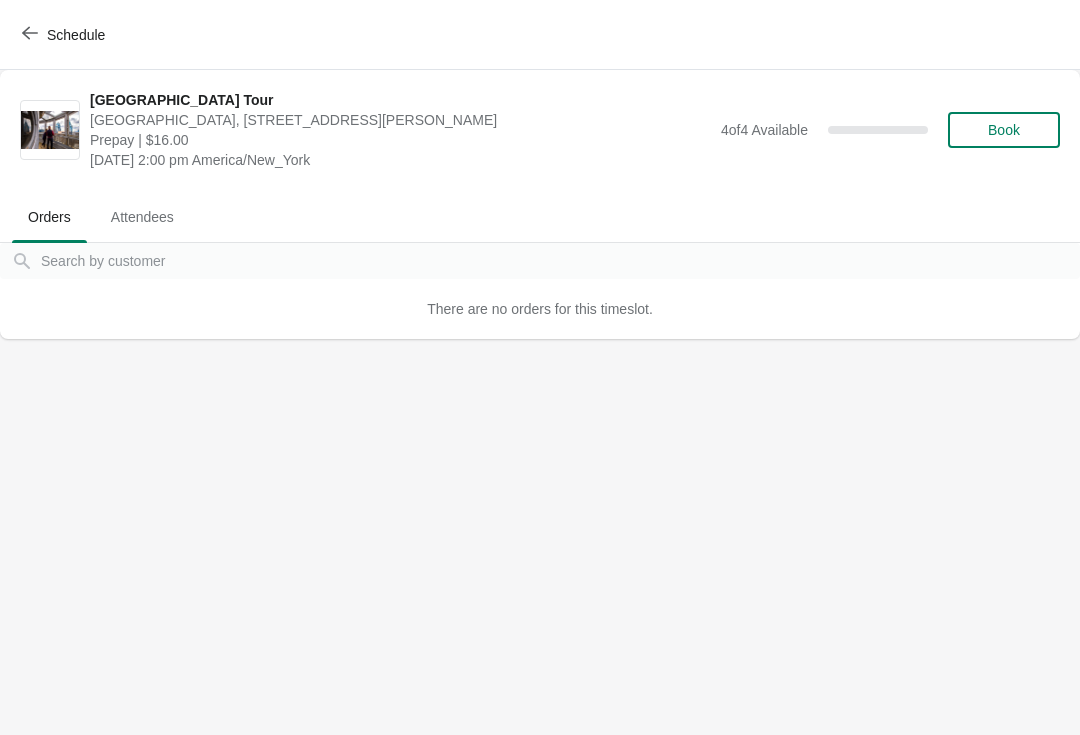 click on "Book" at bounding box center (1004, 130) 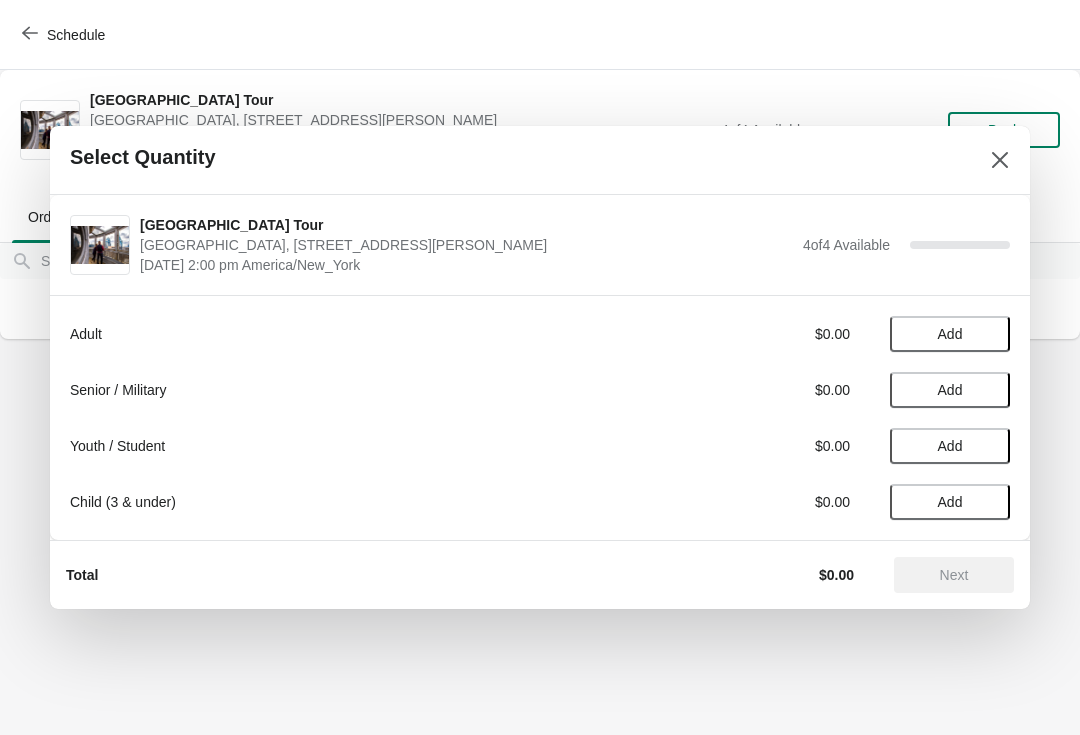 click on "Add" at bounding box center [950, 390] 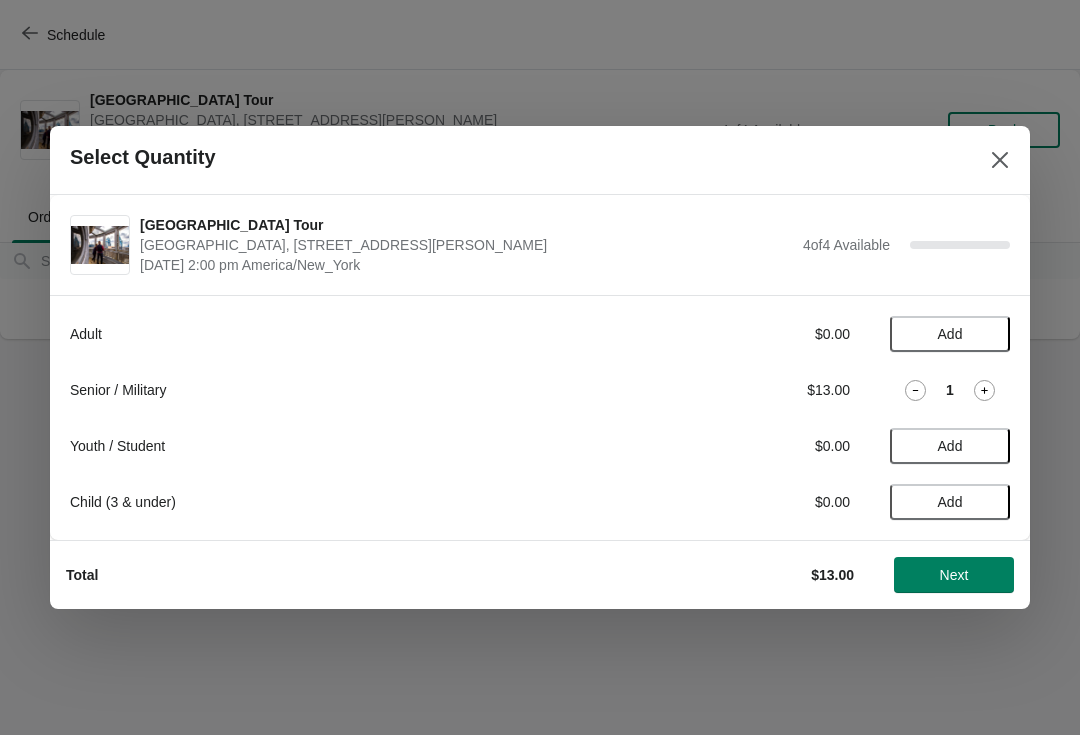 click 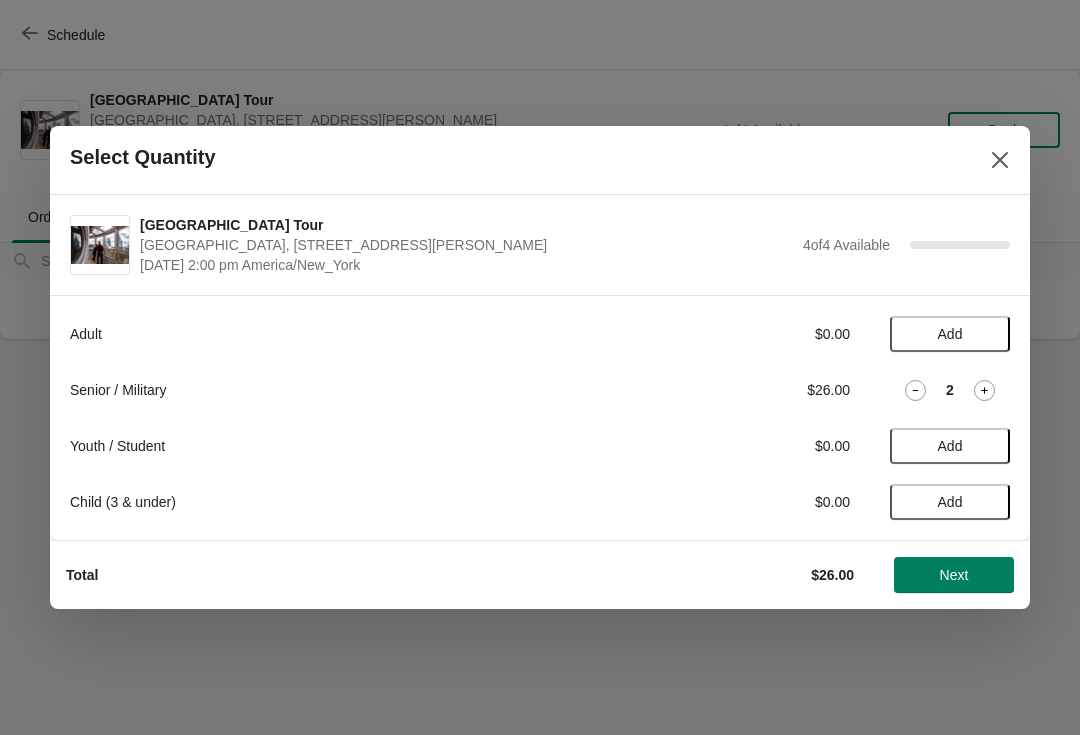 click on "Next" at bounding box center [954, 575] 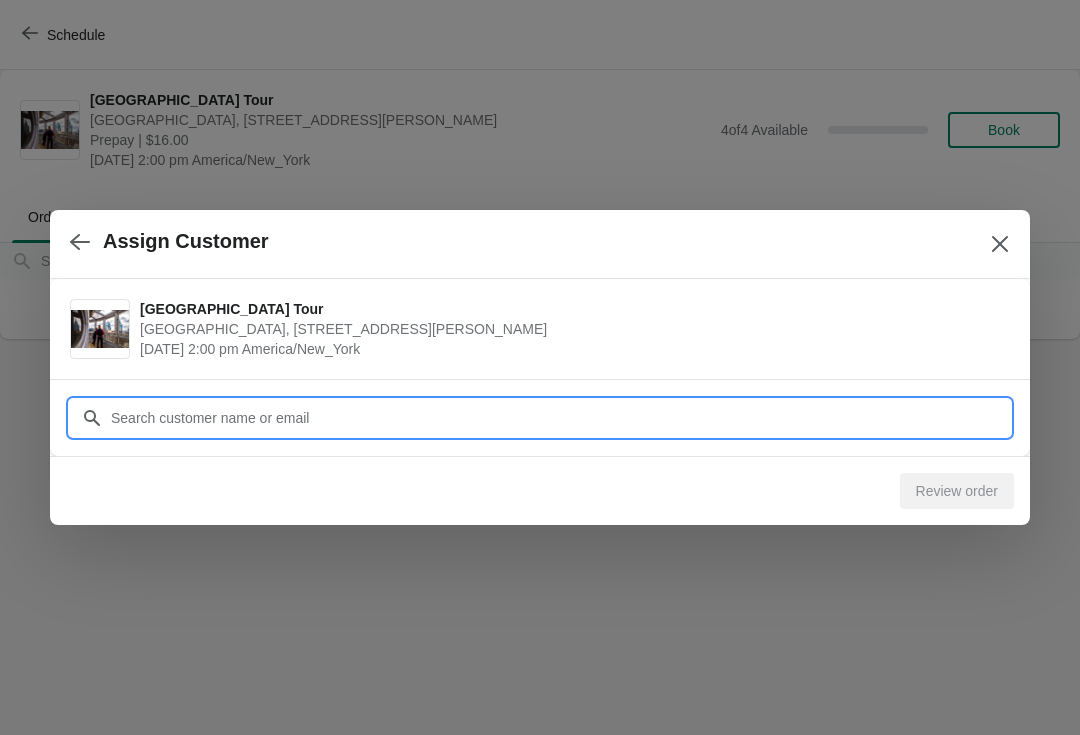 click on "Customer" at bounding box center [560, 418] 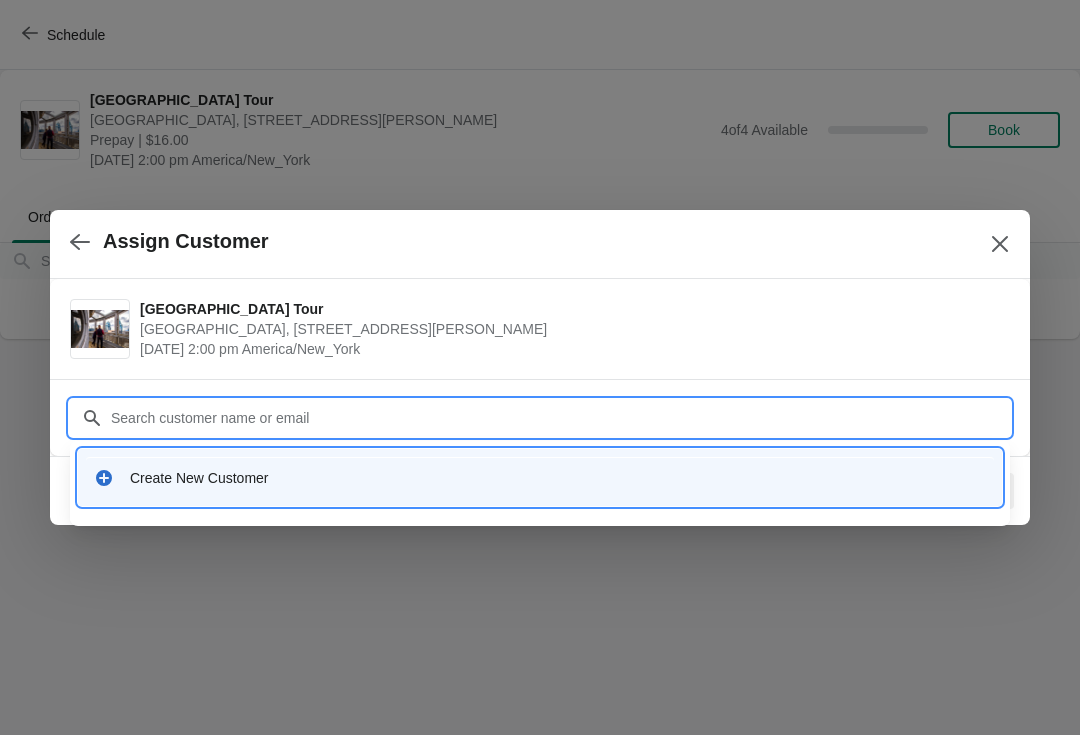 click on "Create New Customer" at bounding box center (558, 478) 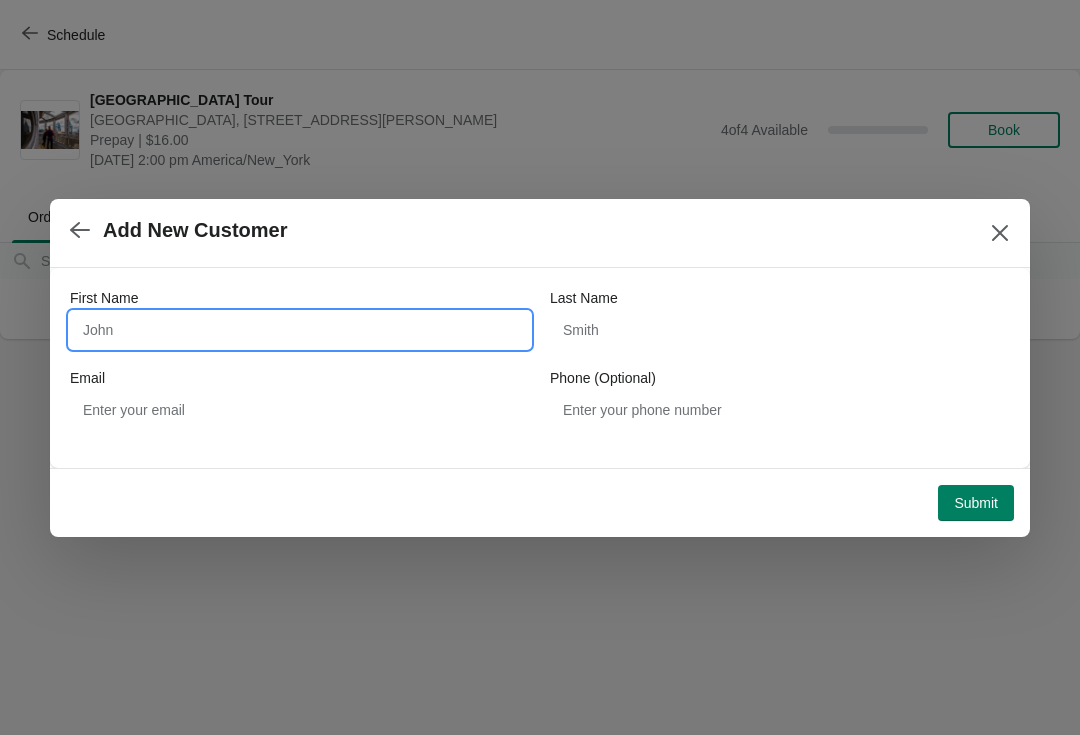 click on "First Name" at bounding box center (300, 330) 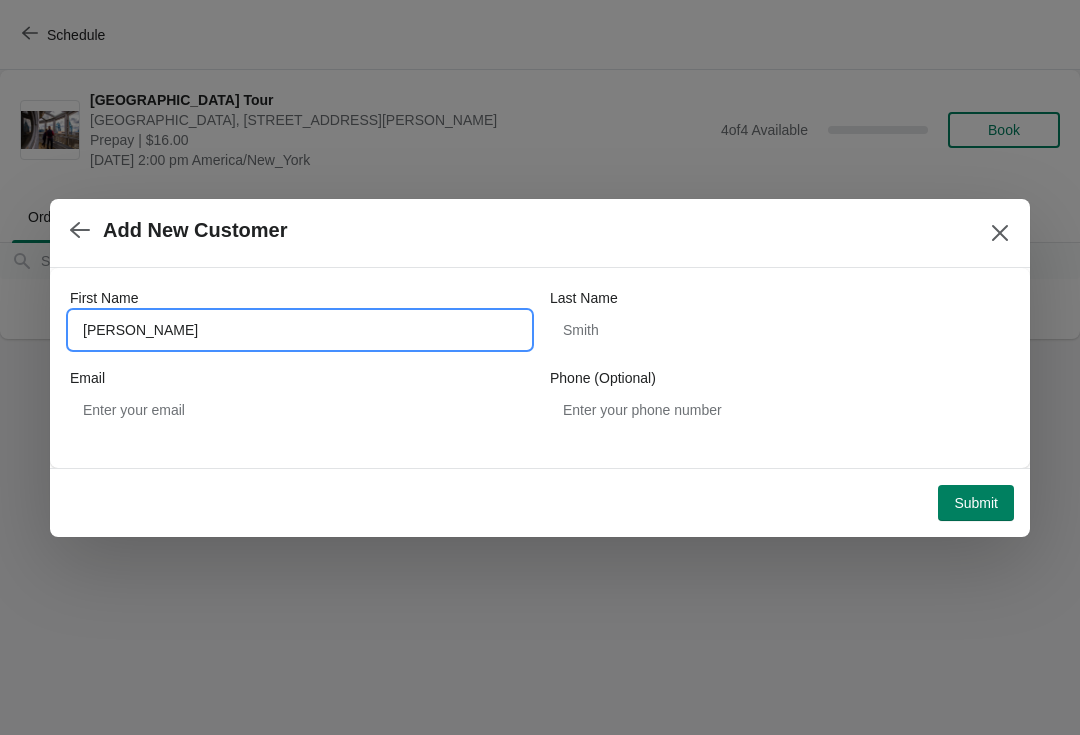 type on "[PERSON_NAME]" 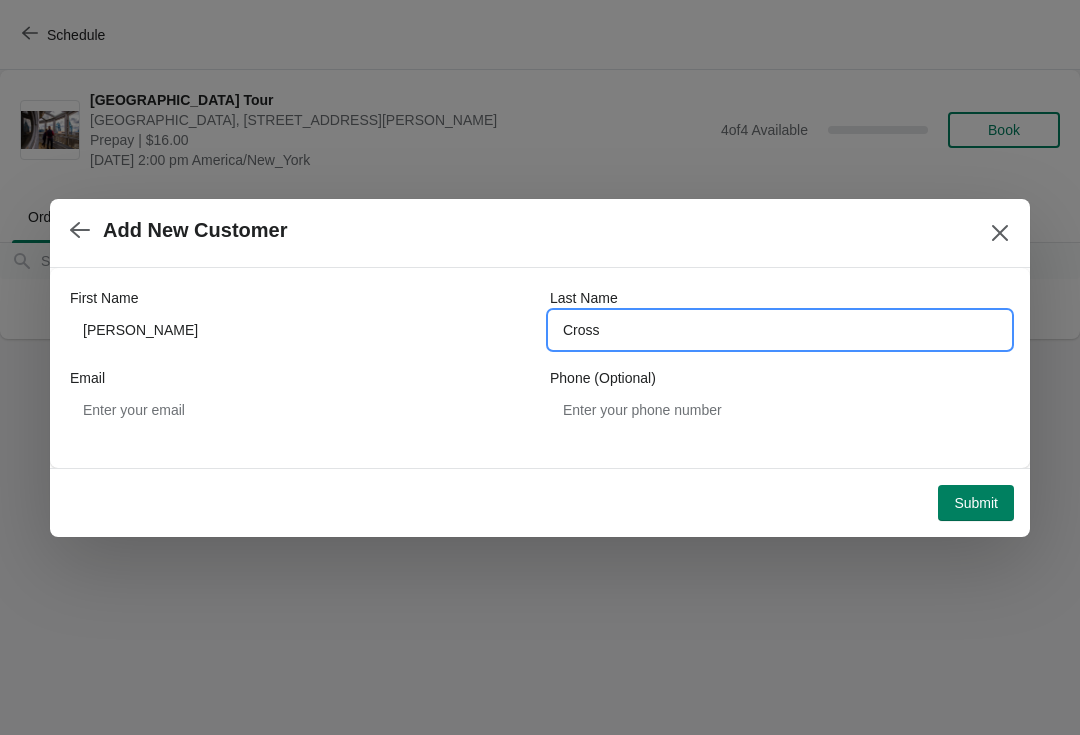 type on "Cross" 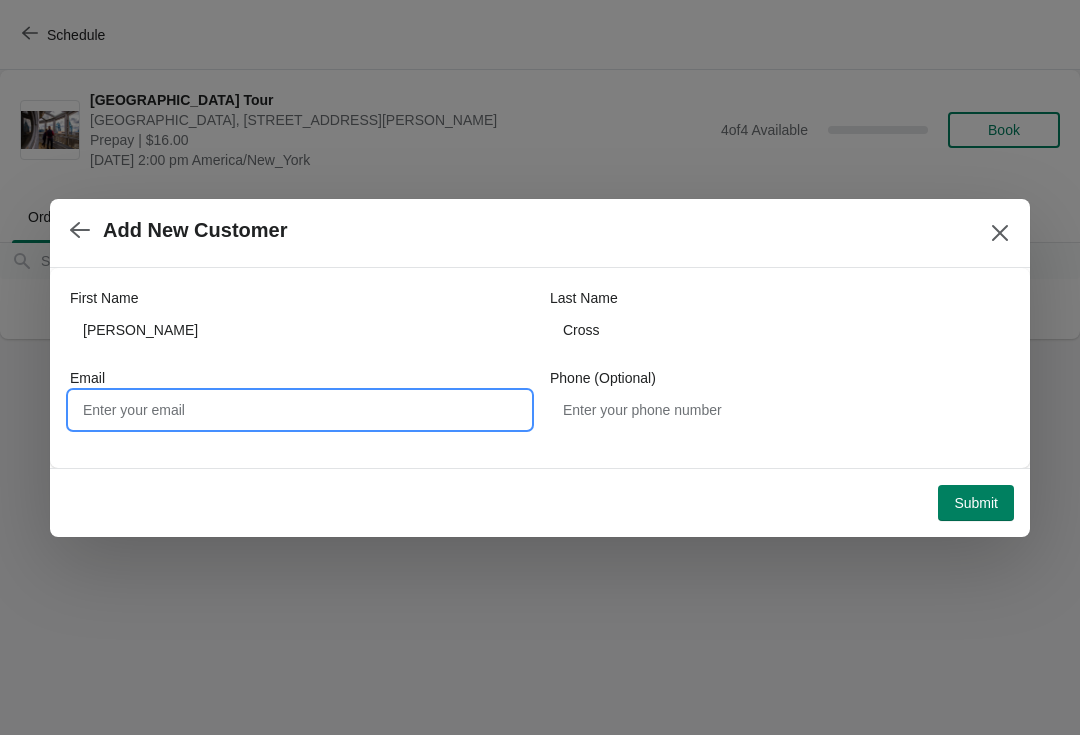 type on "B" 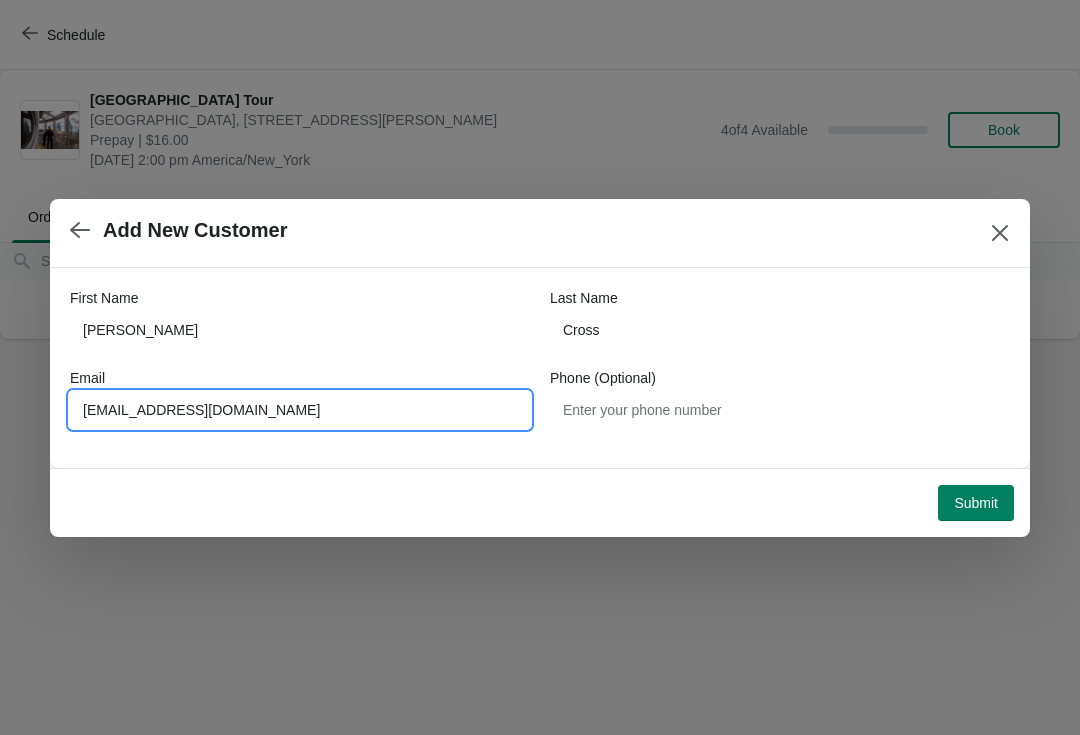 type on "[EMAIL_ADDRESS][DOMAIN_NAME]" 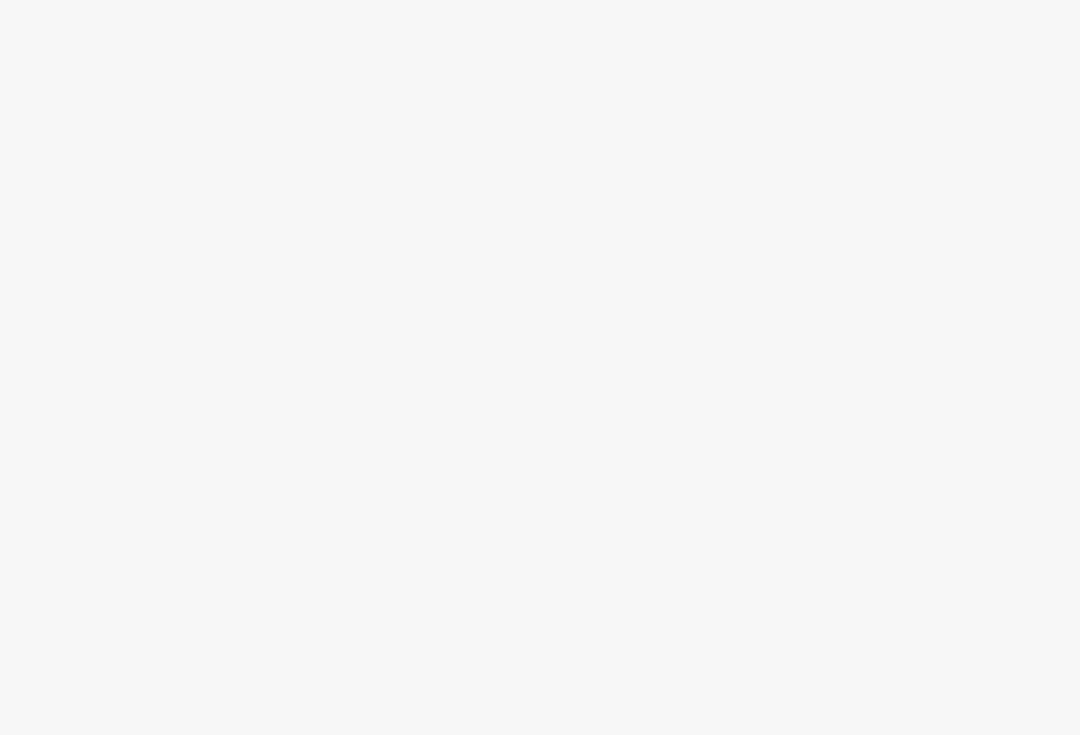 scroll, scrollTop: 0, scrollLeft: 0, axis: both 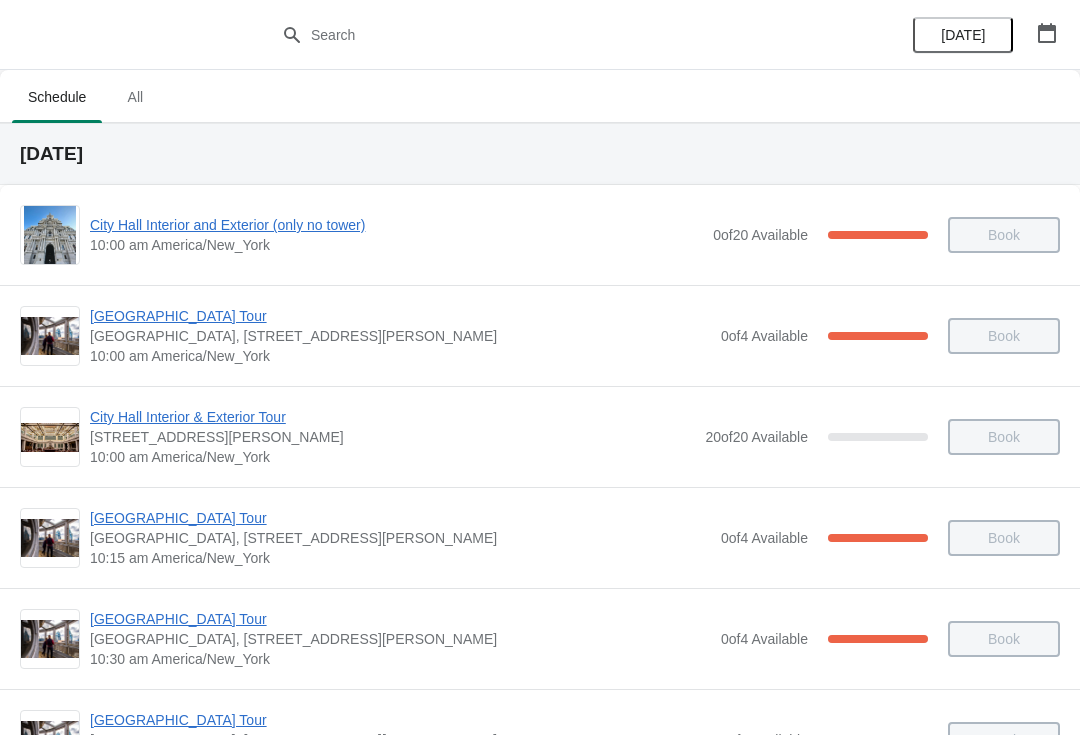 click on "[DATE]" at bounding box center [985, 35] 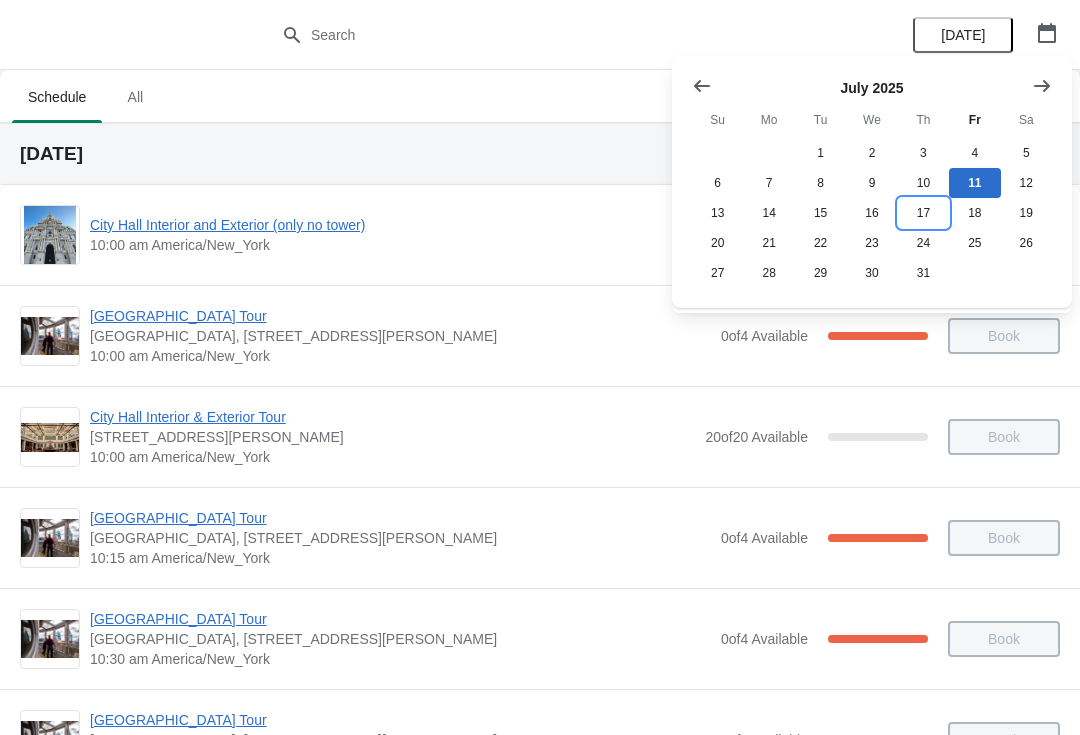 click on "17" at bounding box center (923, 213) 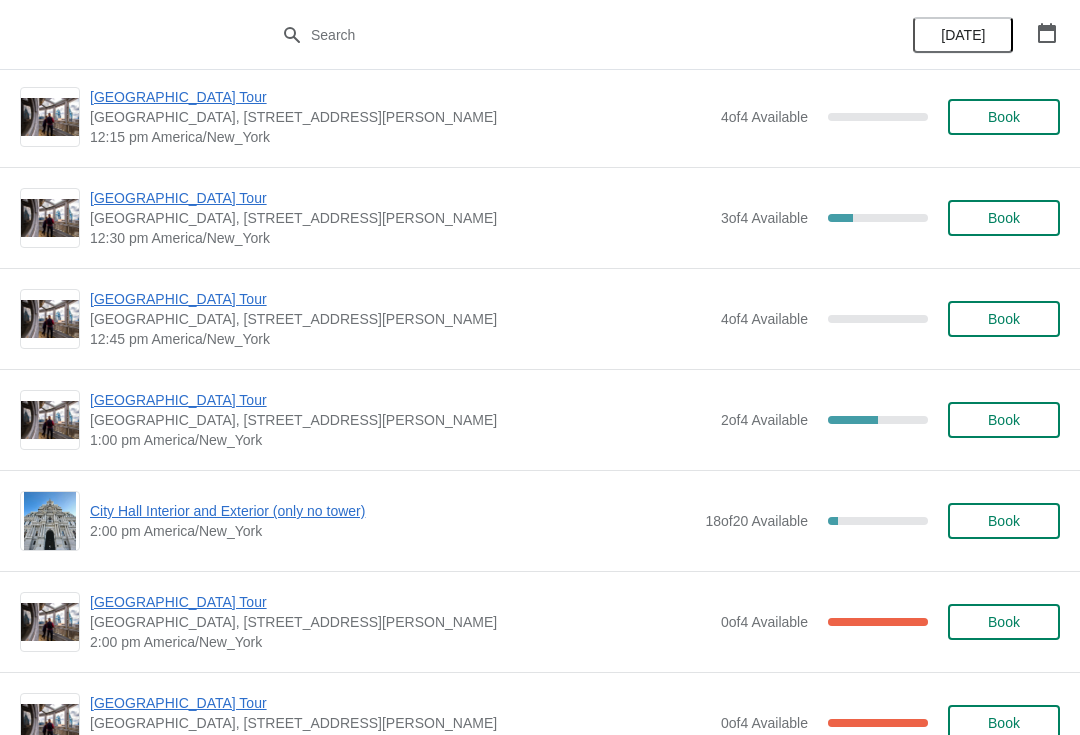 scroll, scrollTop: 1232, scrollLeft: 0, axis: vertical 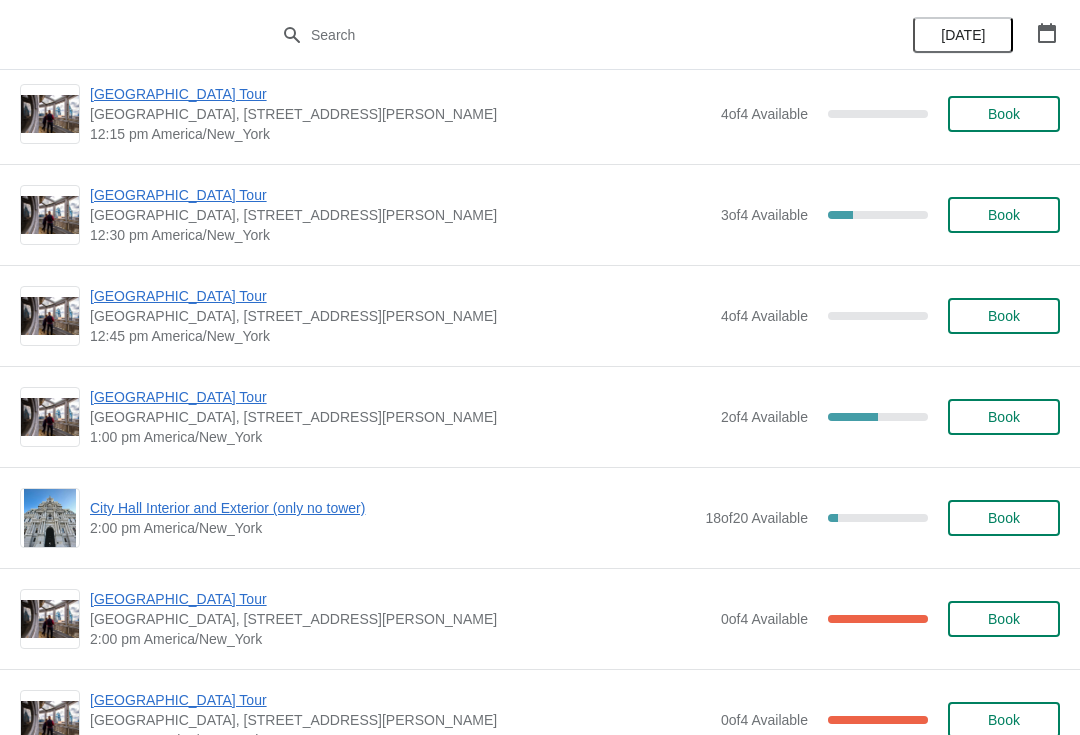 click on "Book" at bounding box center [1004, 316] 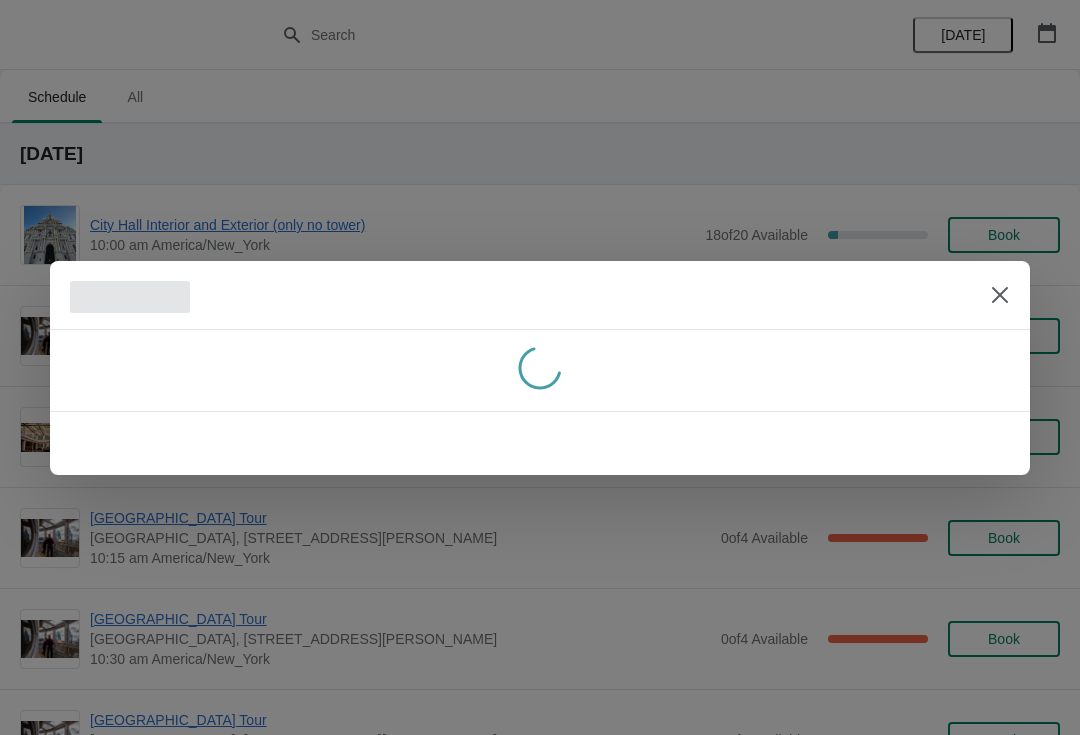 scroll, scrollTop: 1232, scrollLeft: 0, axis: vertical 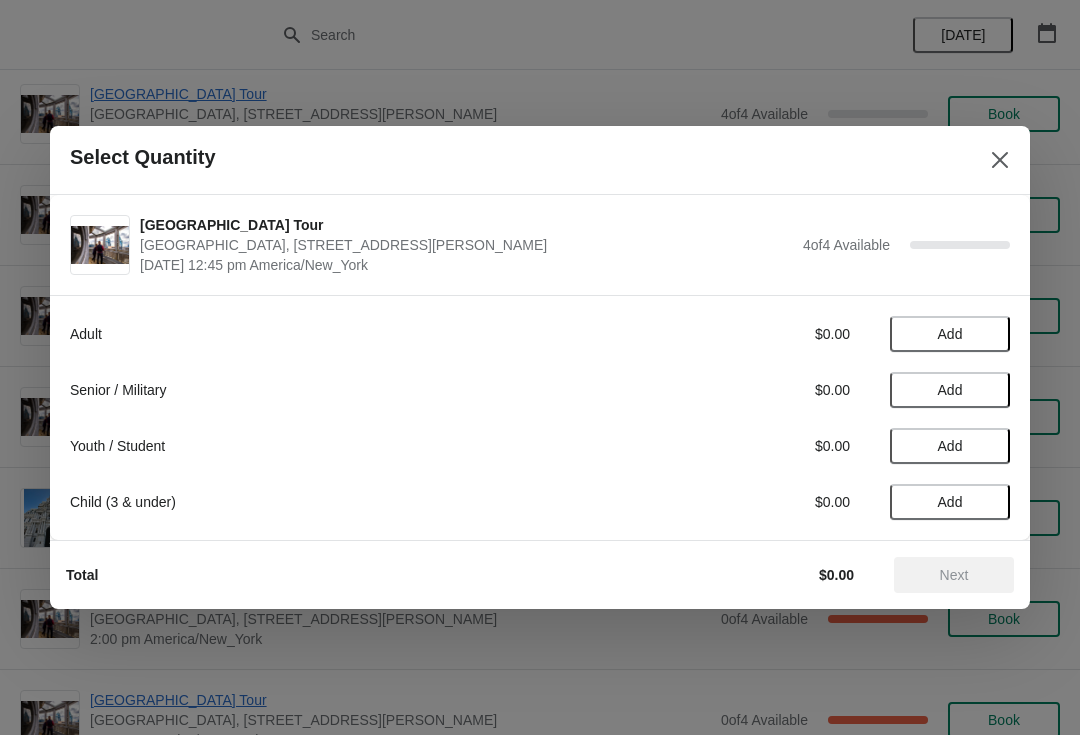 click on "Add" at bounding box center [950, 446] 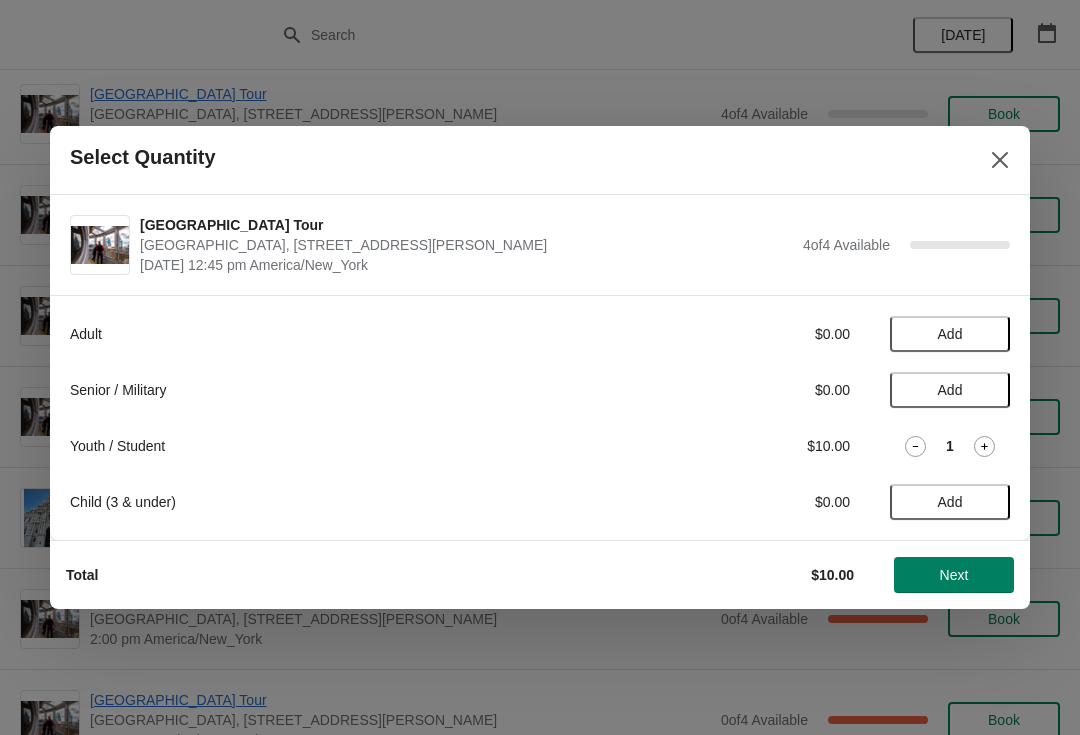 click 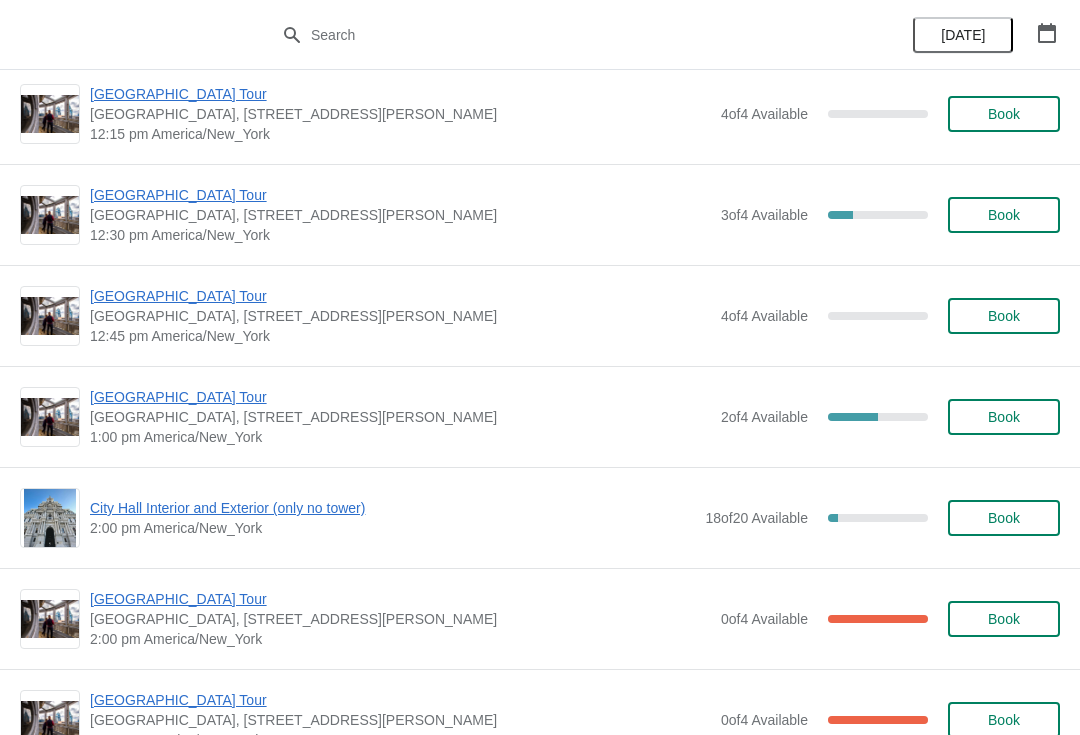 click 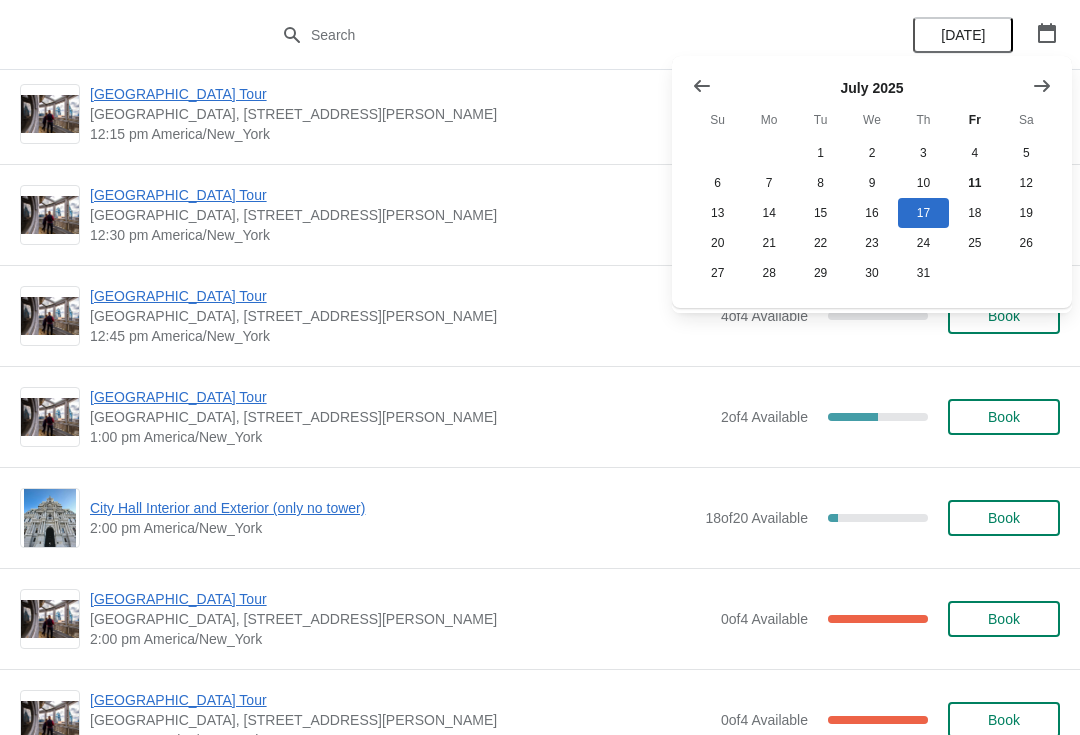 click on "12:45 pm America/New_York" at bounding box center [400, 336] 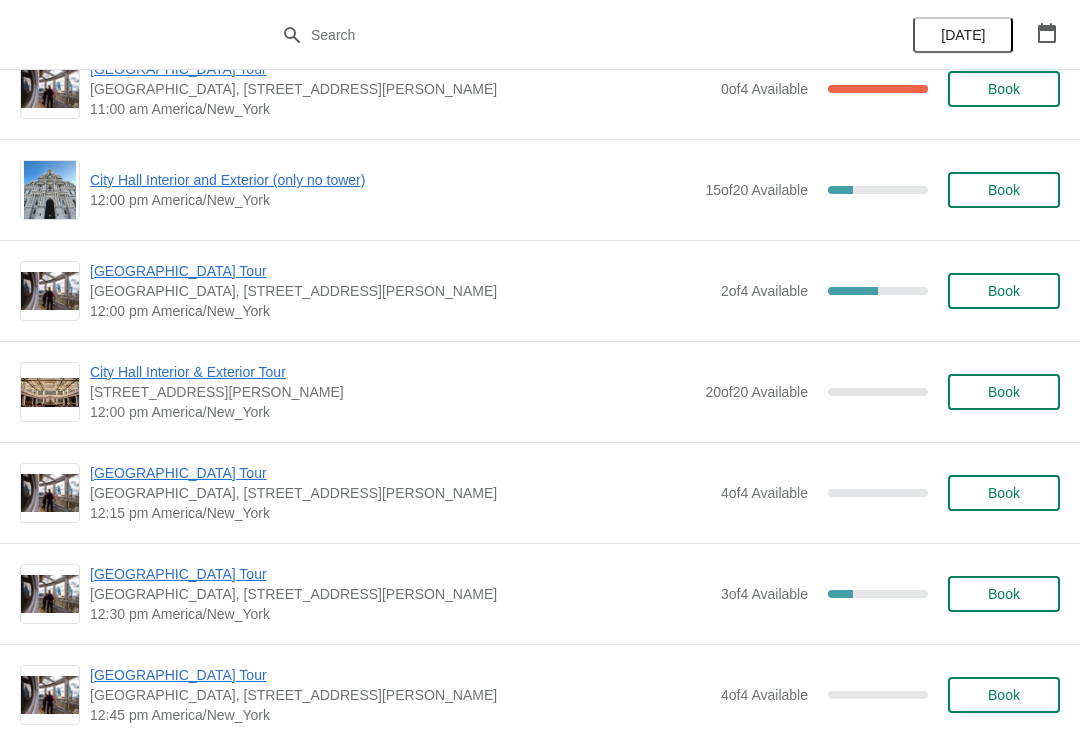 scroll, scrollTop: 844, scrollLeft: 0, axis: vertical 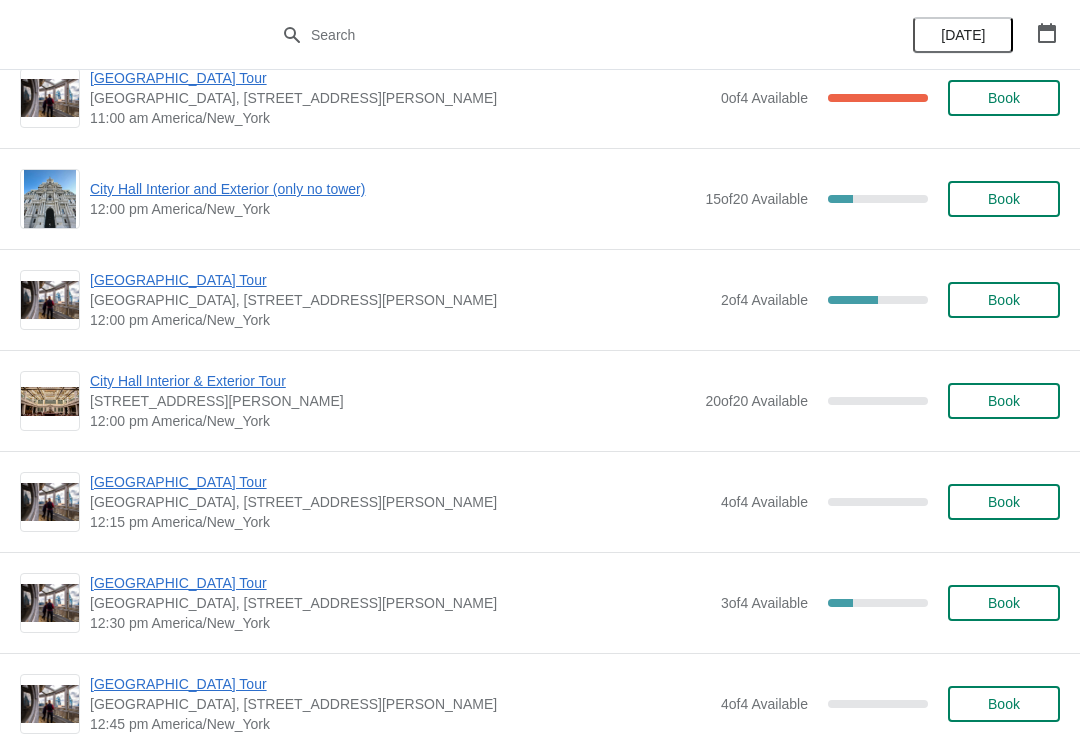 click at bounding box center [1047, 33] 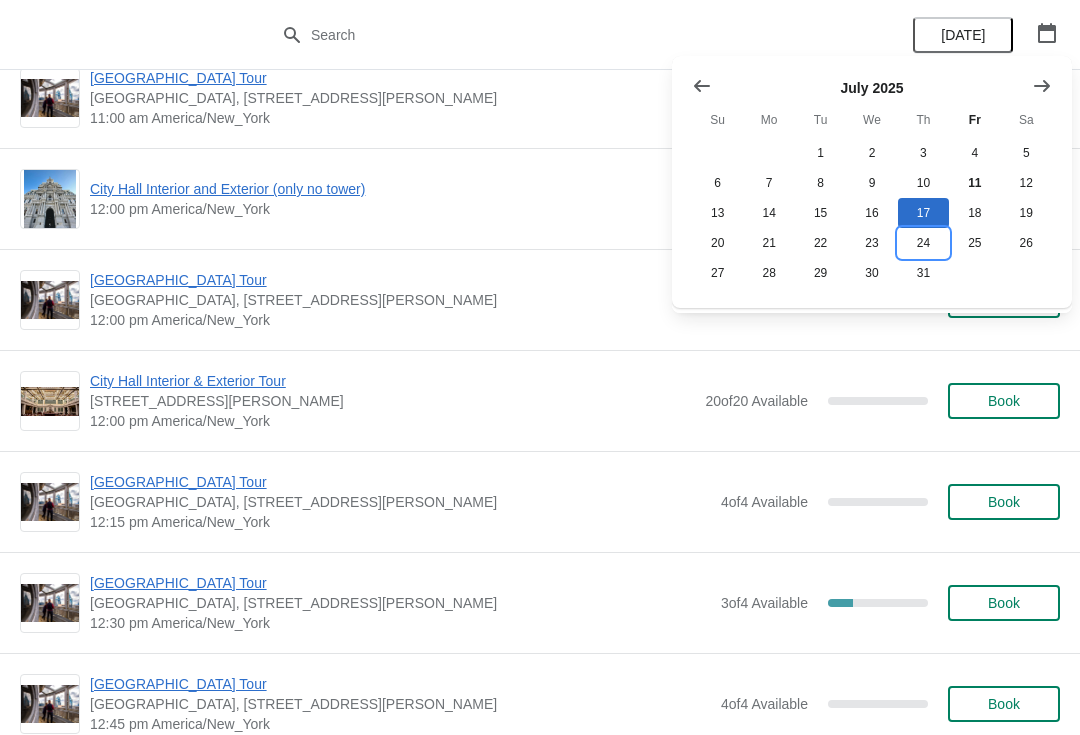 click on "24" at bounding box center (923, 243) 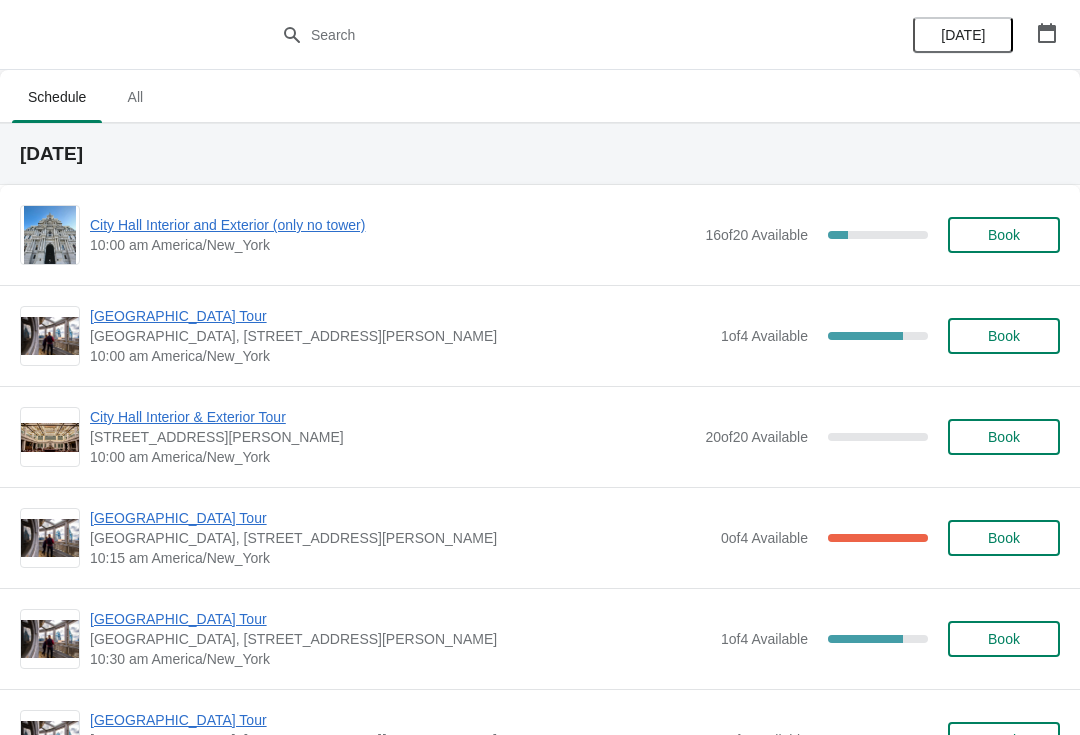 click at bounding box center (1047, 33) 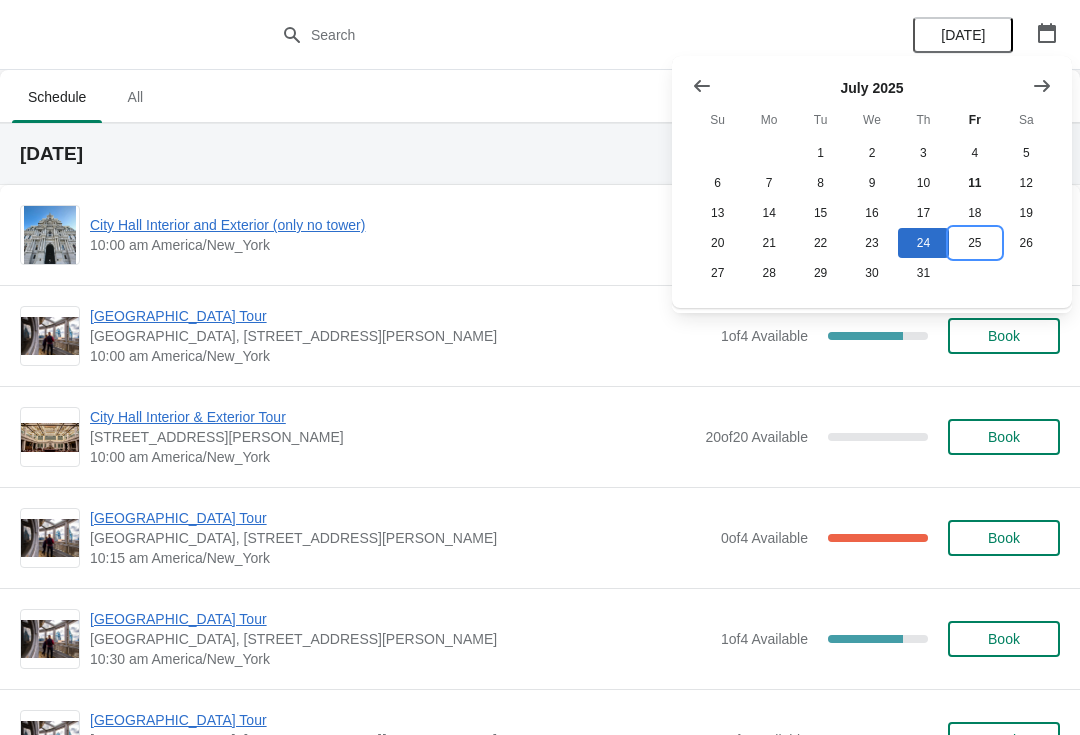 click on "25" at bounding box center [974, 243] 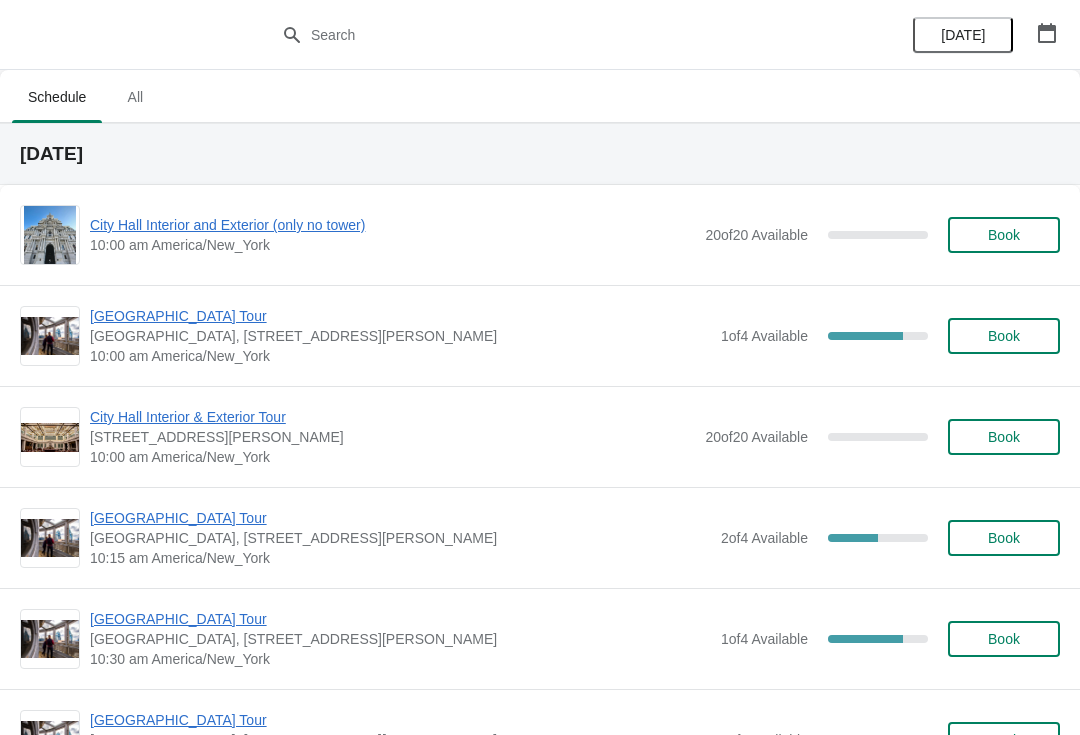 scroll, scrollTop: 0, scrollLeft: 0, axis: both 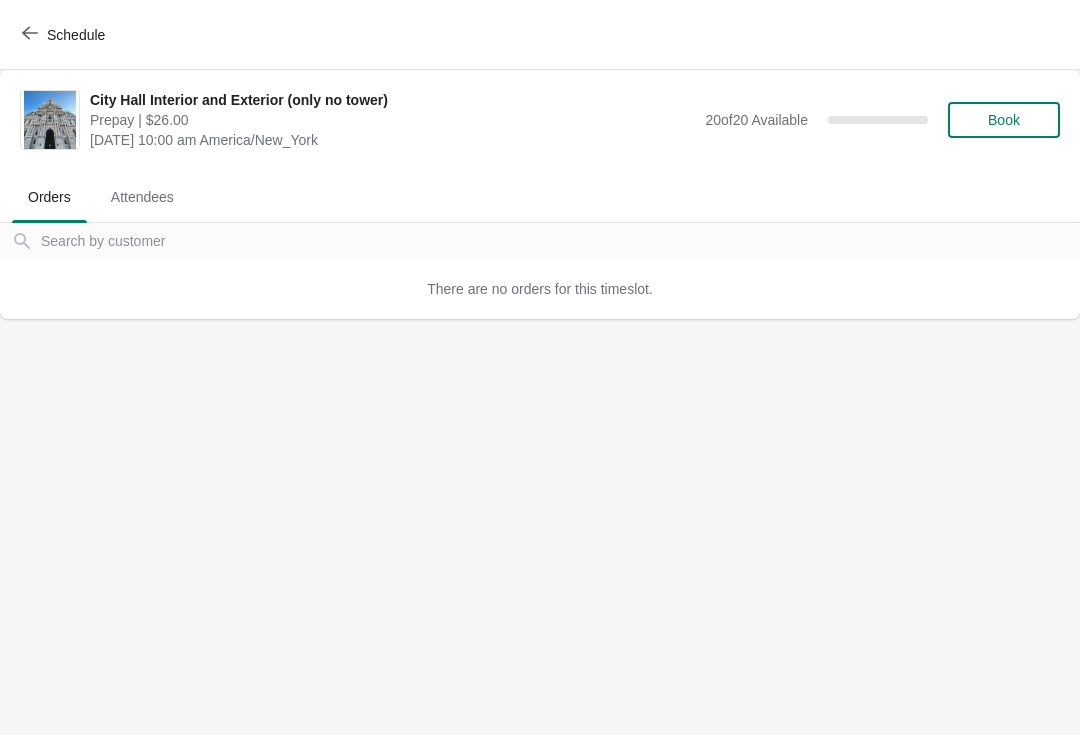 click on "Book" at bounding box center (1004, 120) 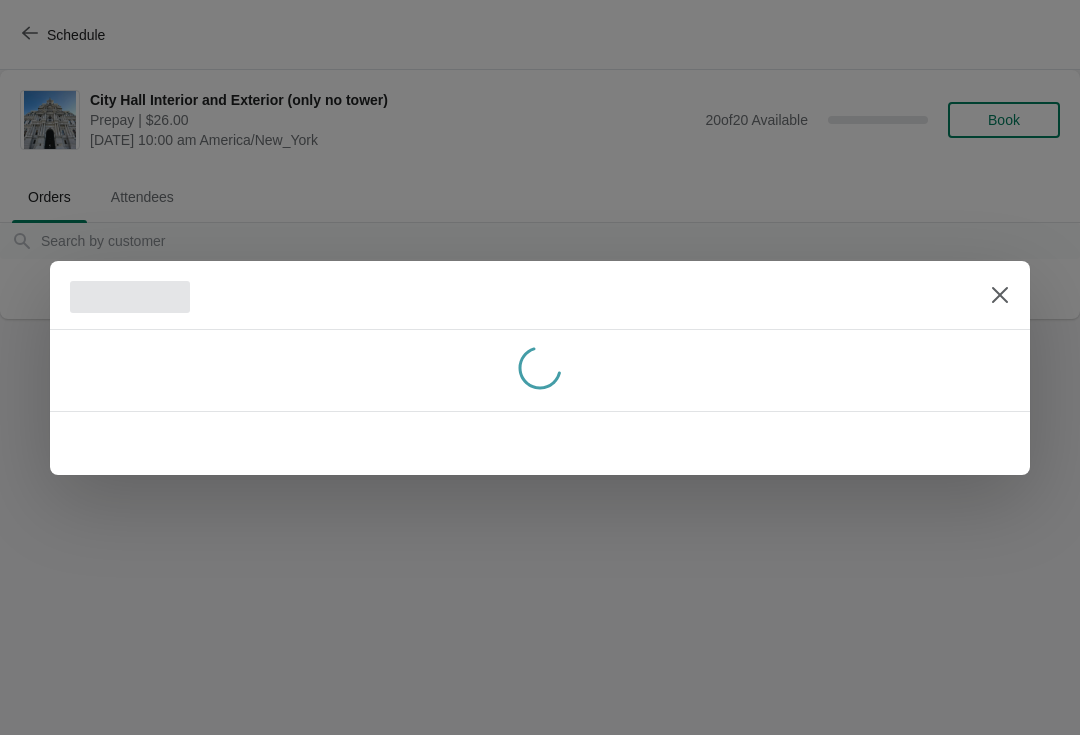 scroll, scrollTop: 0, scrollLeft: 0, axis: both 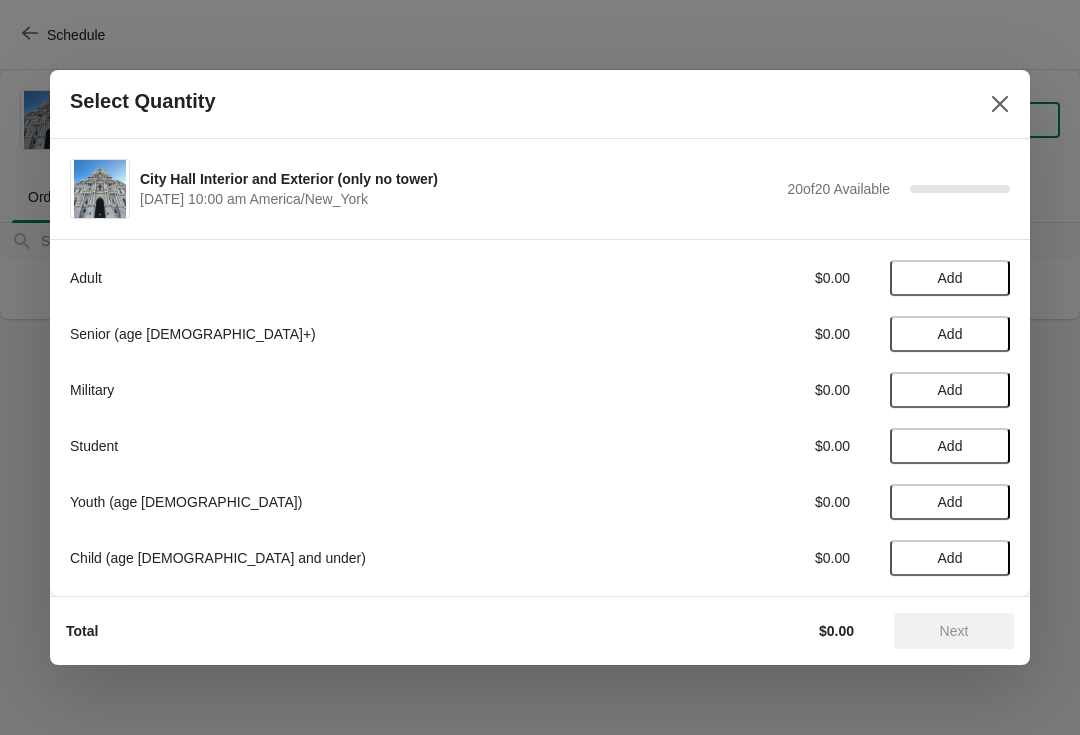 click on "Add" at bounding box center [950, 446] 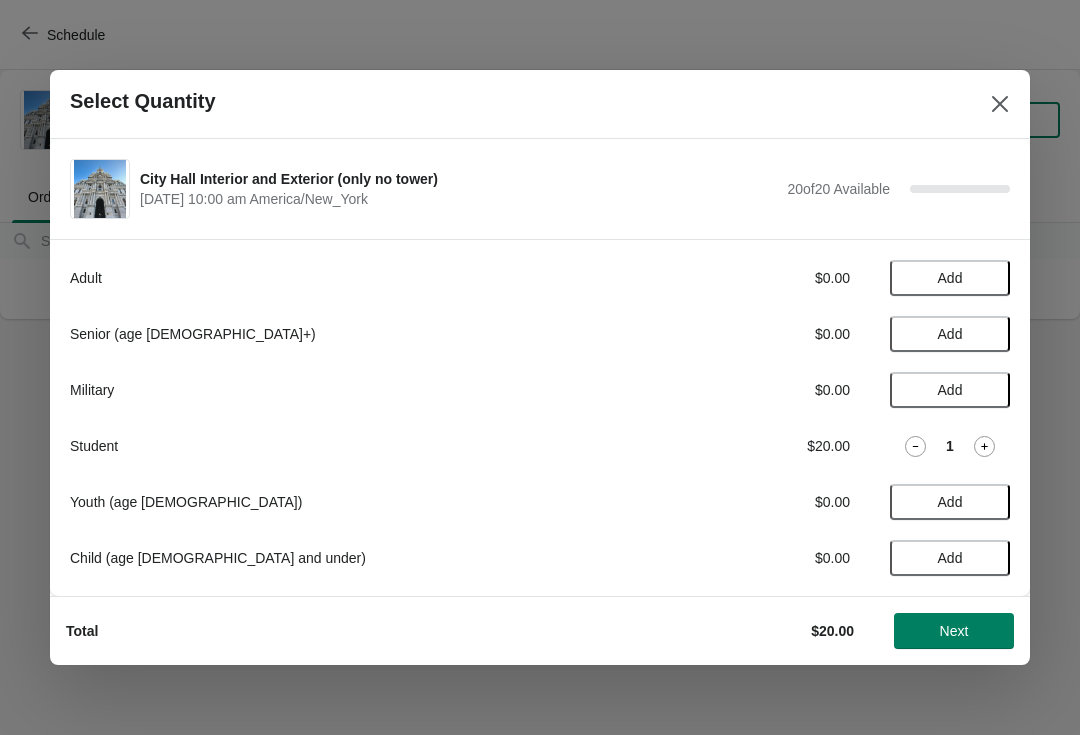 click at bounding box center [540, 367] 